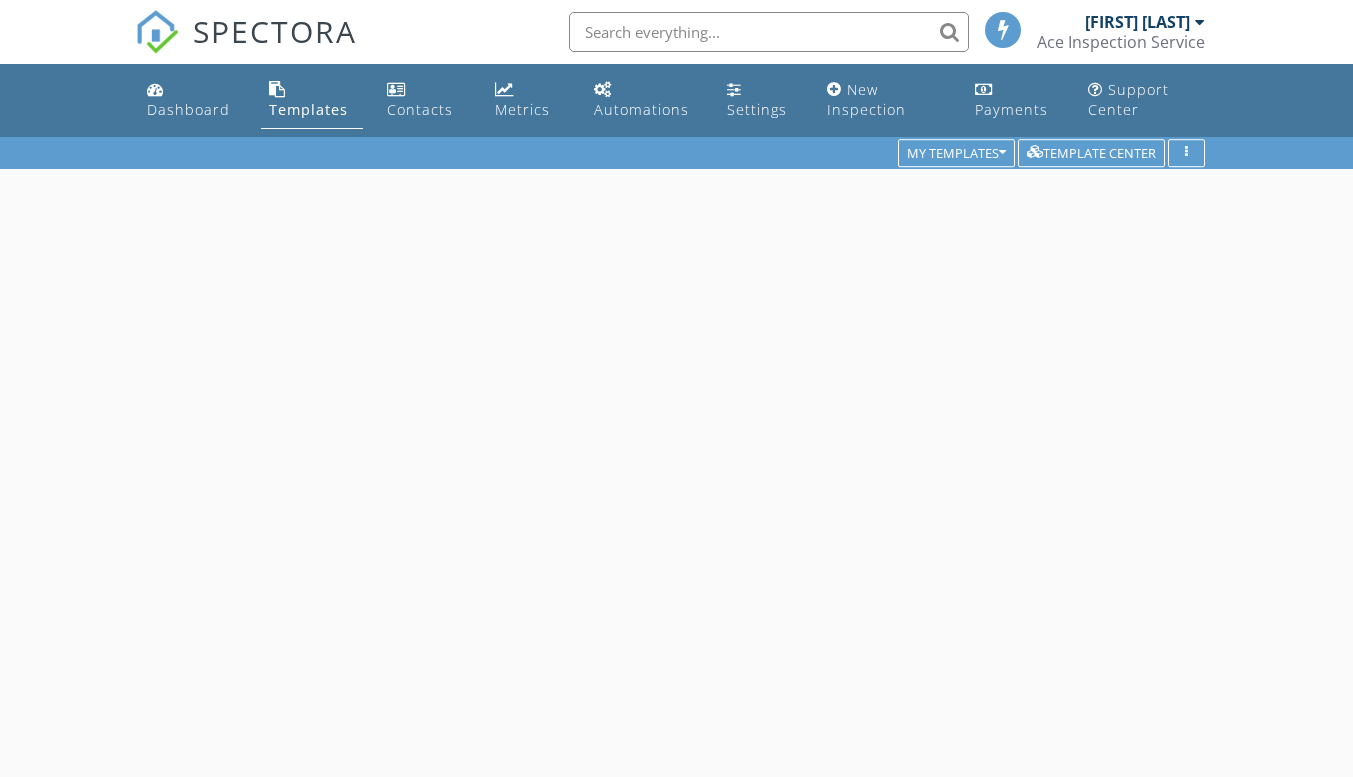 scroll, scrollTop: 0, scrollLeft: 0, axis: both 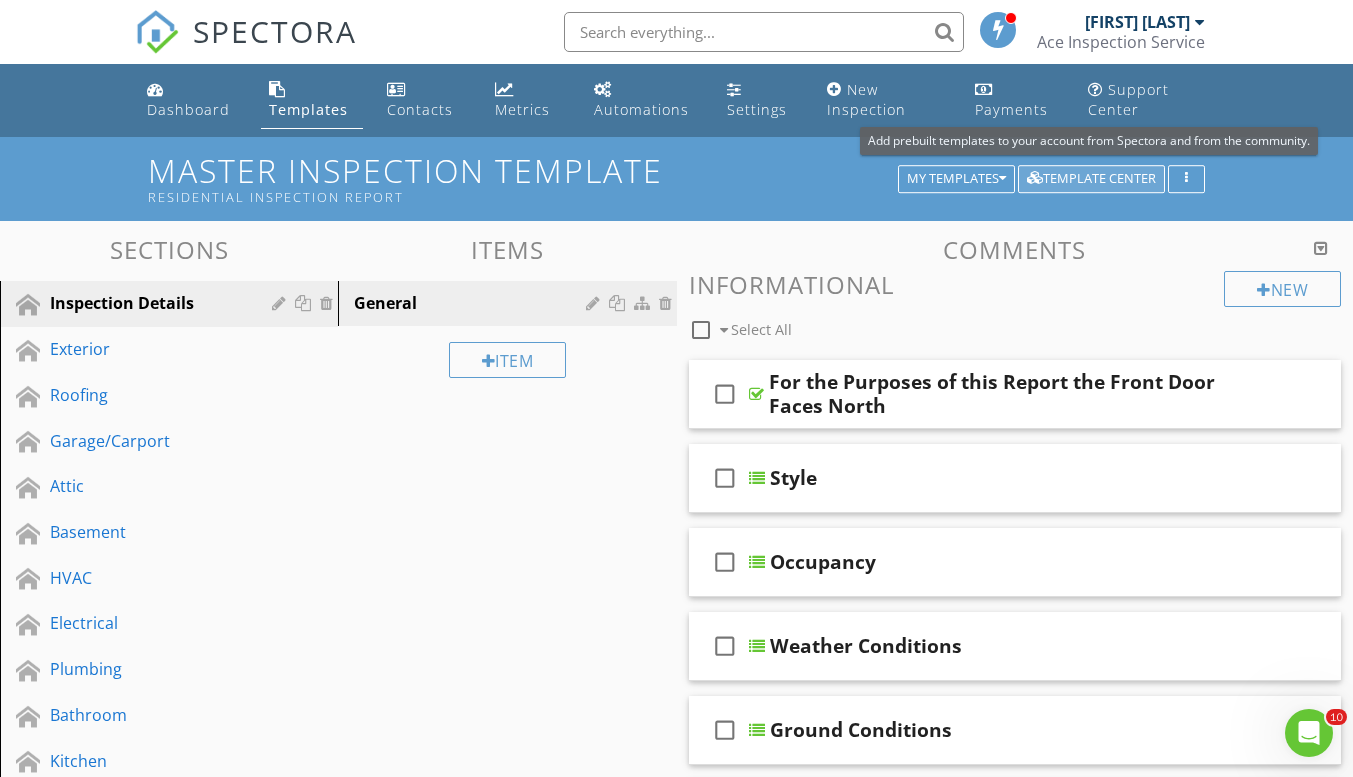 click on "Template Center" at bounding box center (1091, 179) 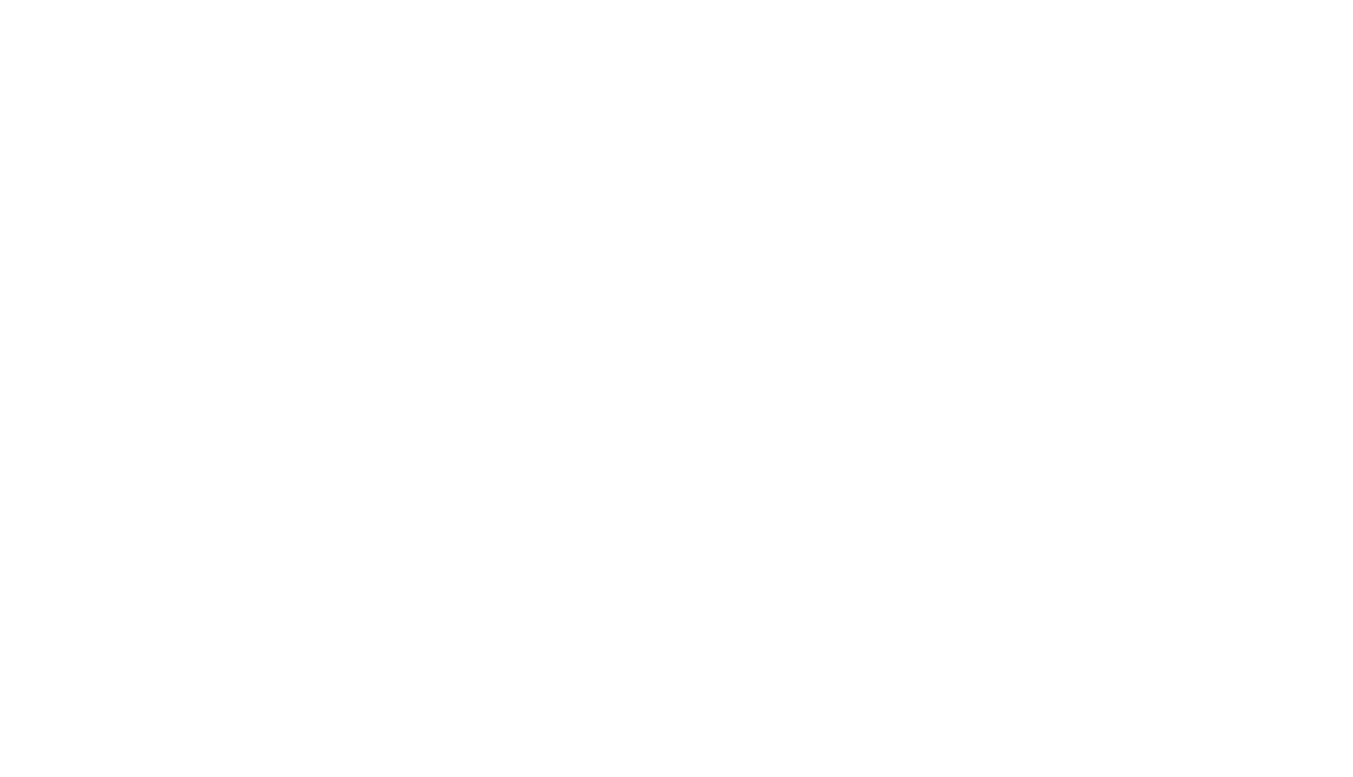 scroll, scrollTop: 0, scrollLeft: 0, axis: both 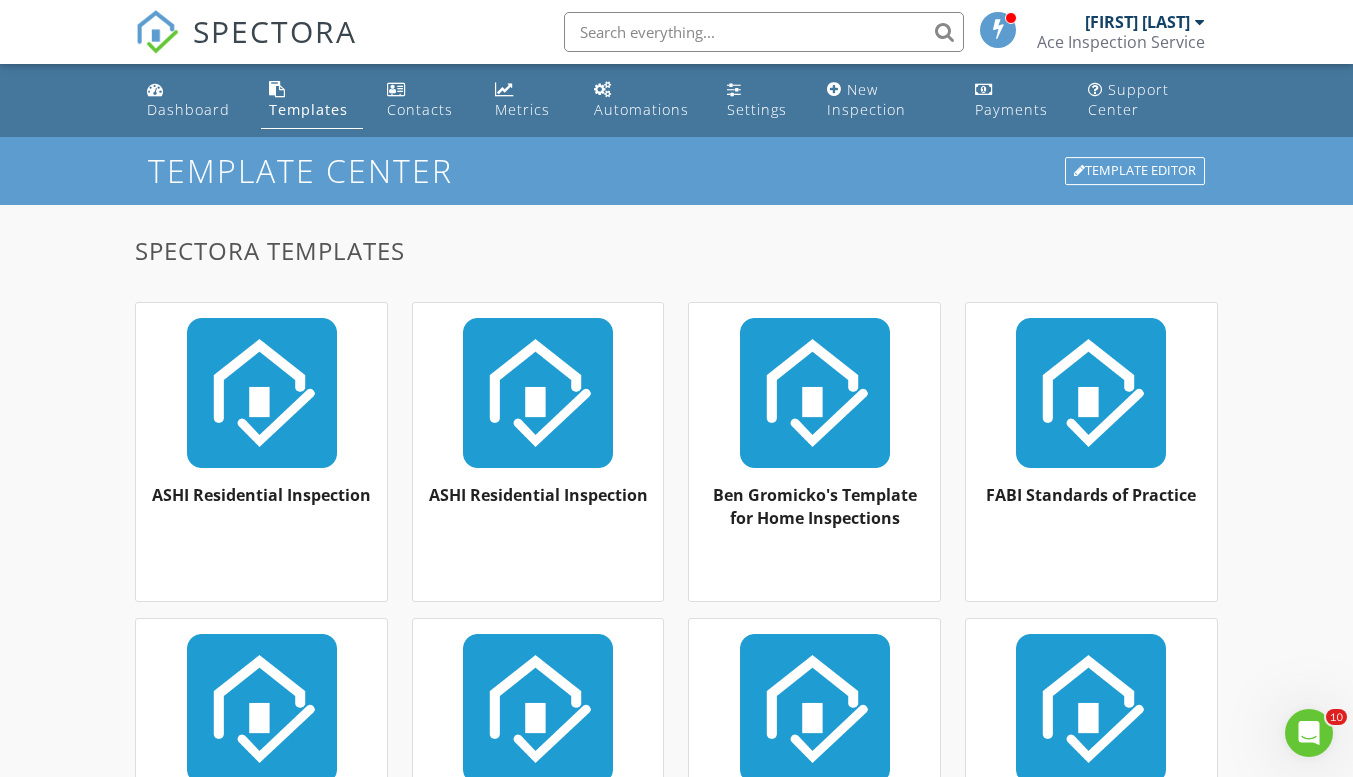 click on "Templates" at bounding box center (308, 109) 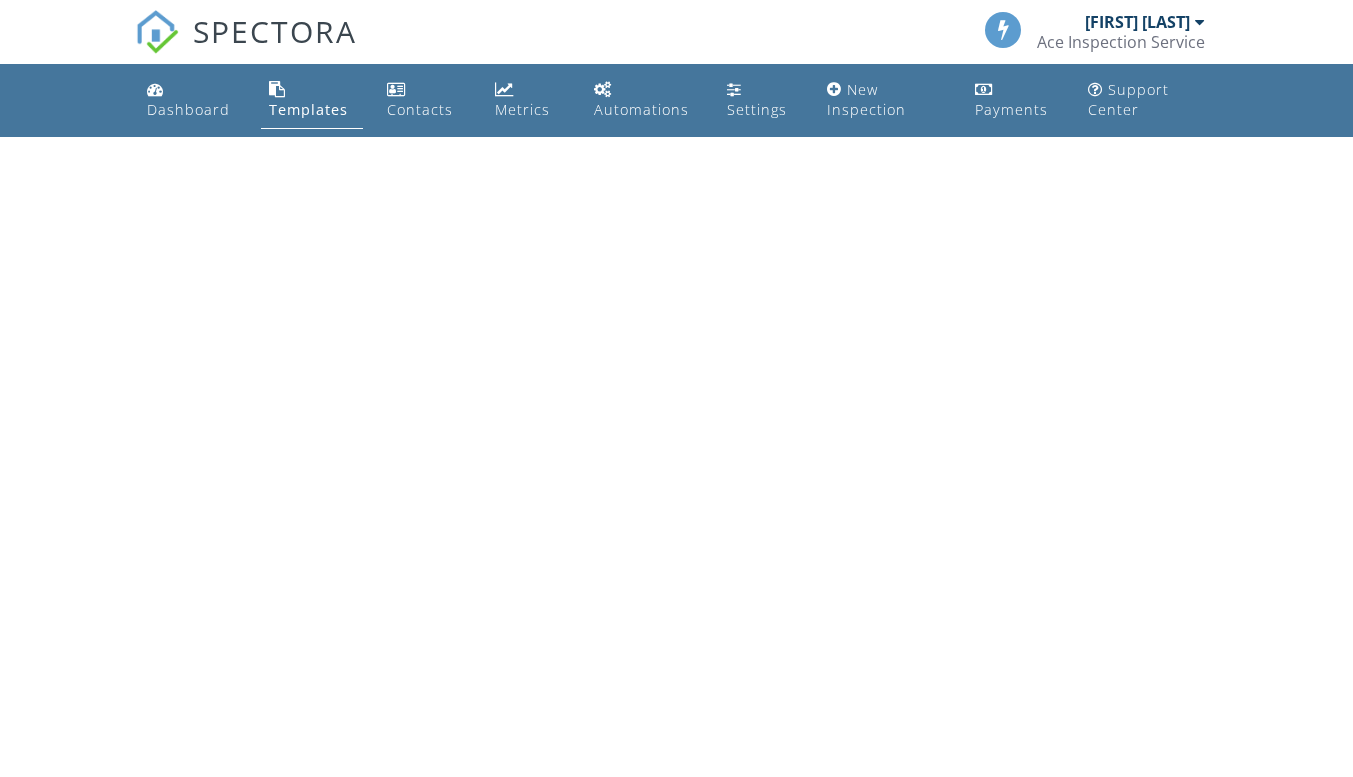 scroll, scrollTop: 0, scrollLeft: 0, axis: both 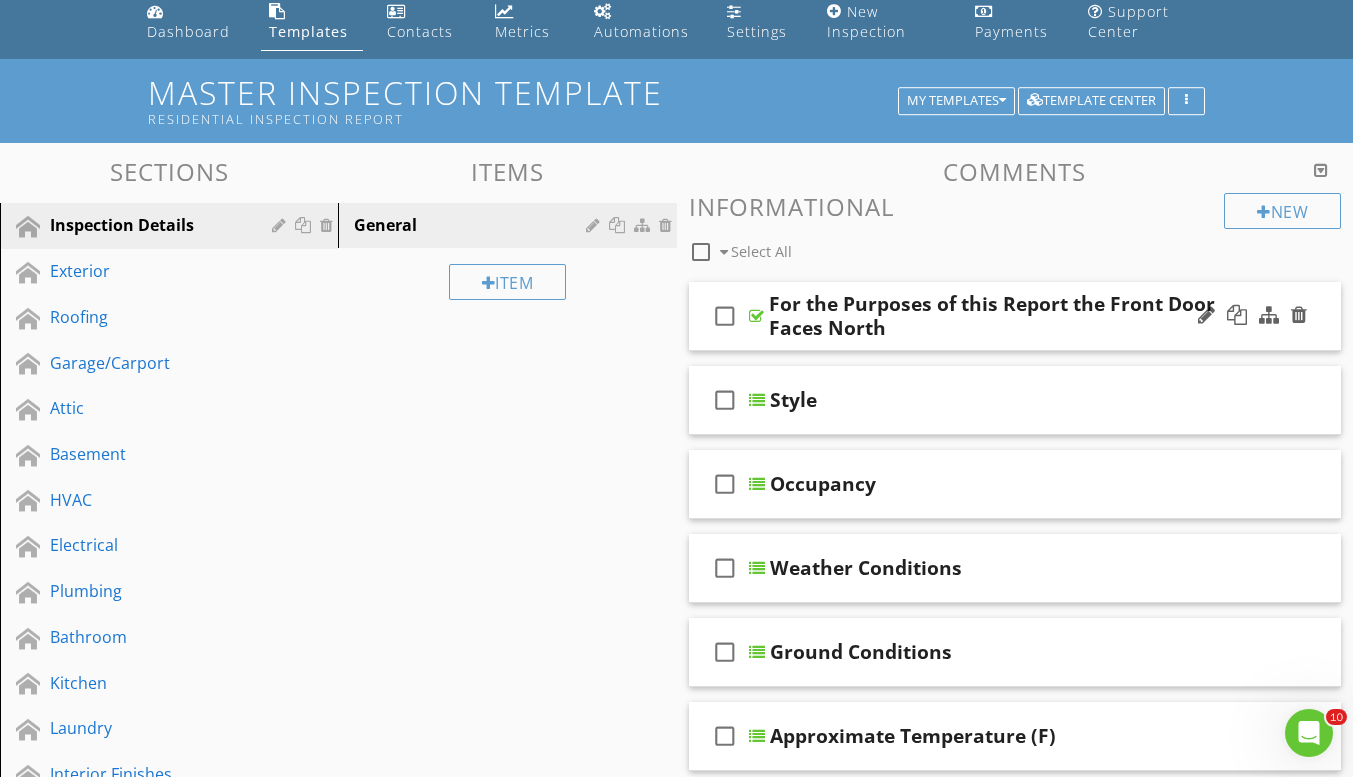 click on "check_box_outline_blank" at bounding box center [725, 316] 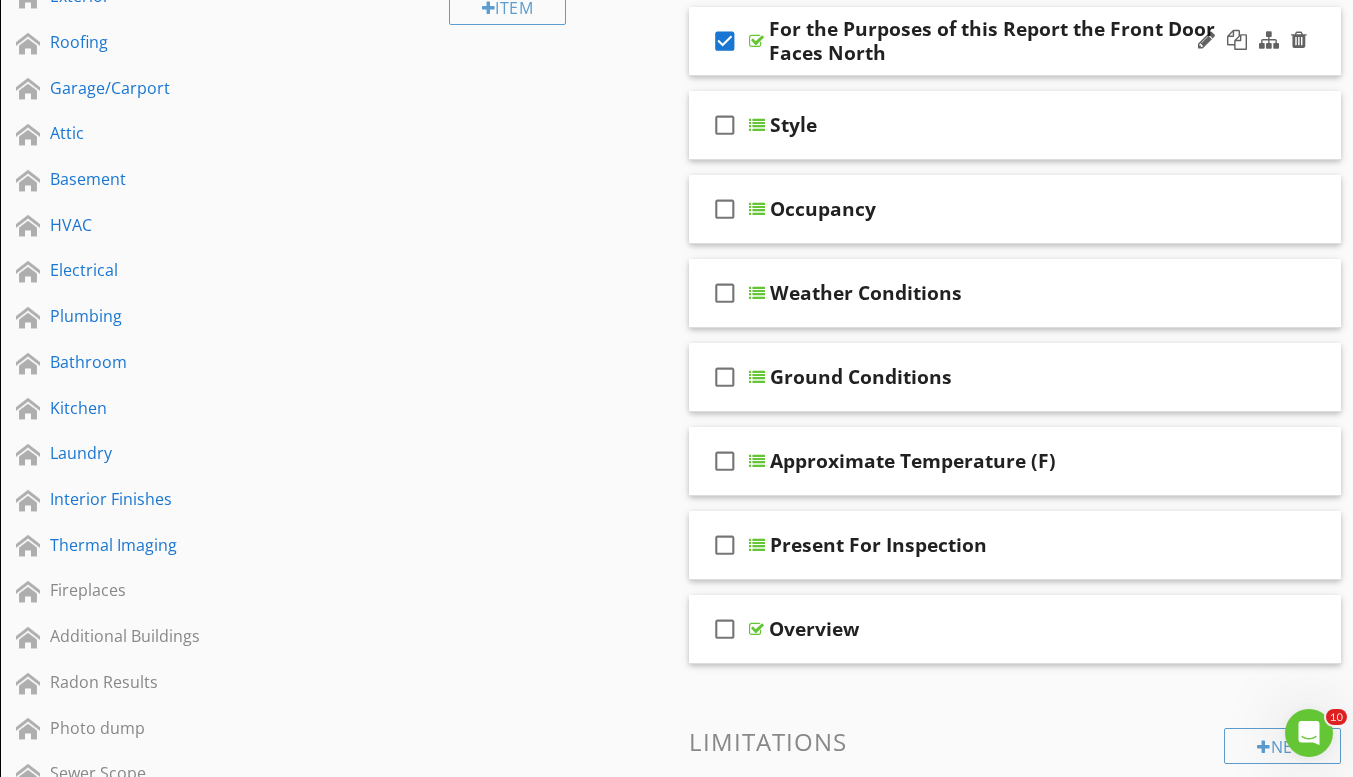 scroll, scrollTop: 355, scrollLeft: 0, axis: vertical 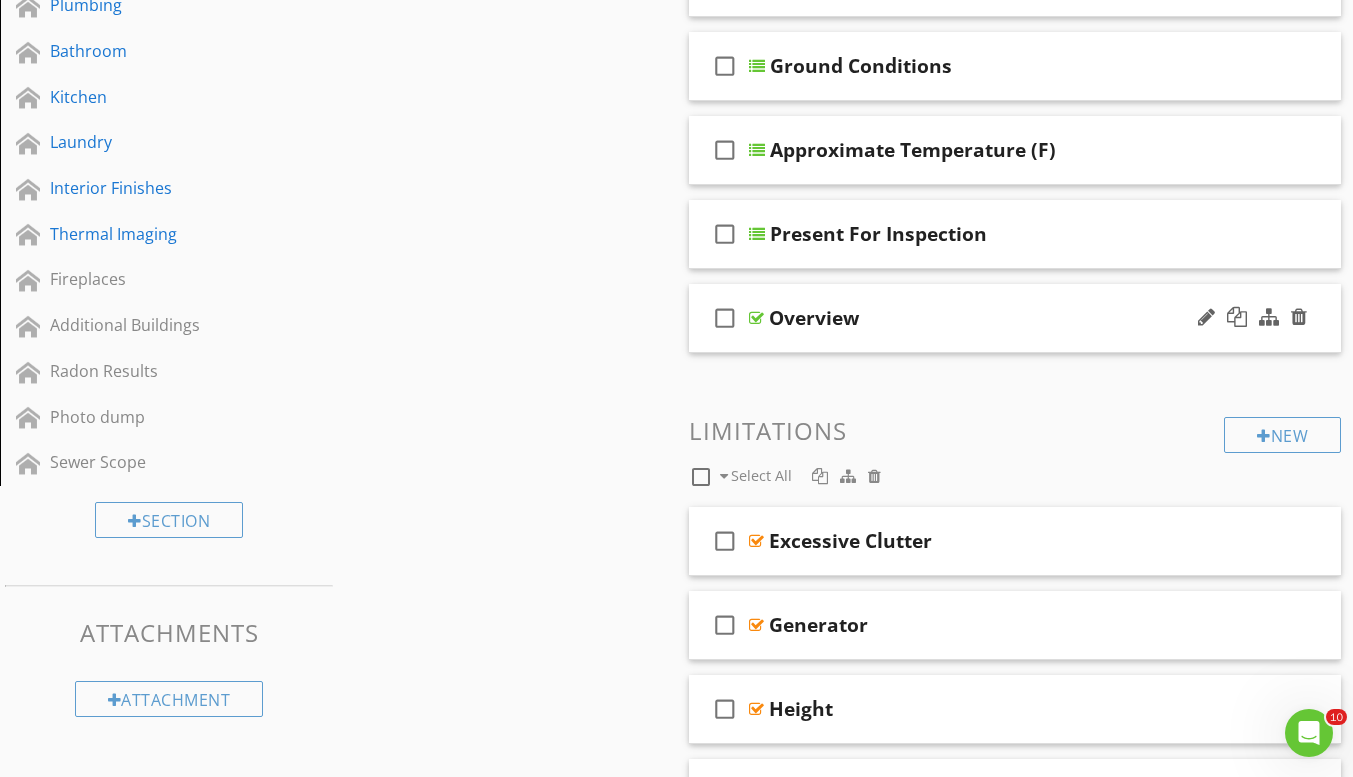 click at bounding box center (756, 318) 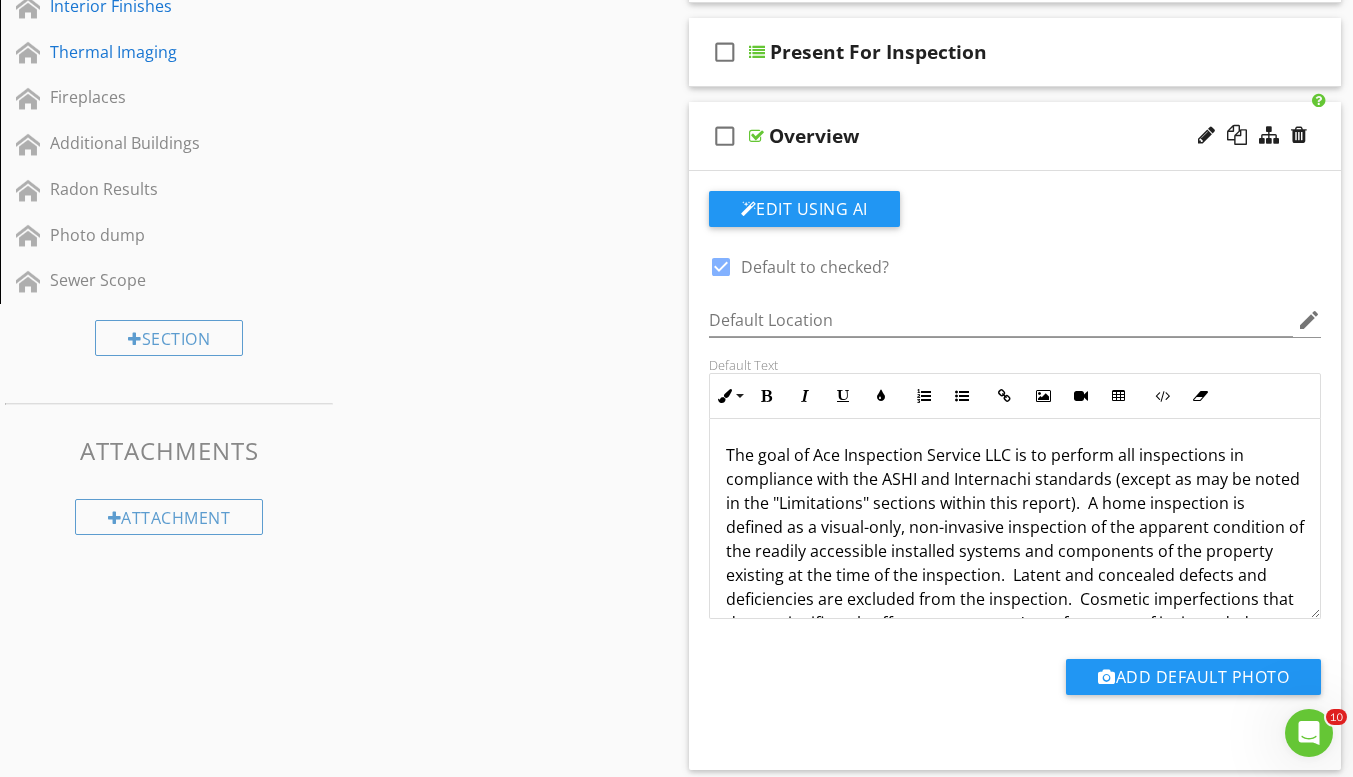 scroll, scrollTop: 844, scrollLeft: 0, axis: vertical 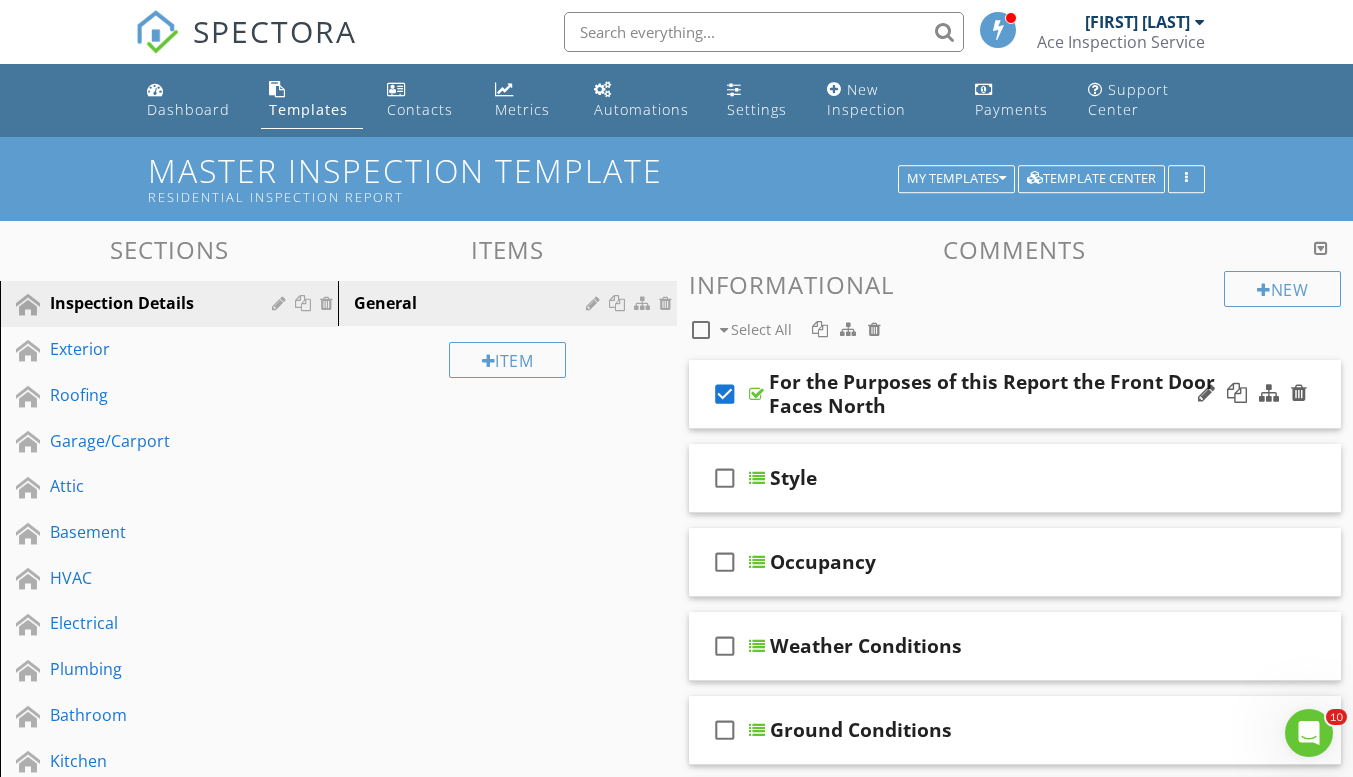 click on "check_box" at bounding box center [725, 394] 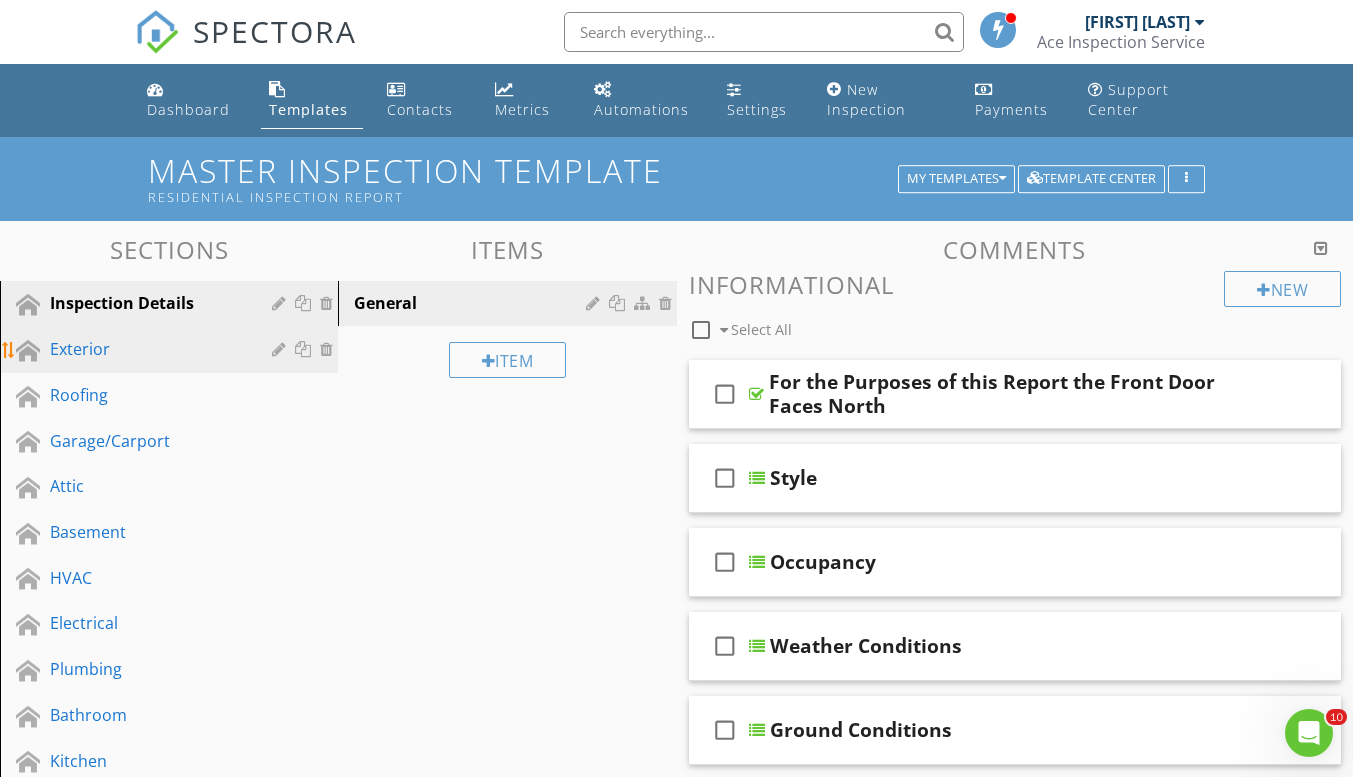 click on "Exterior" at bounding box center (146, 349) 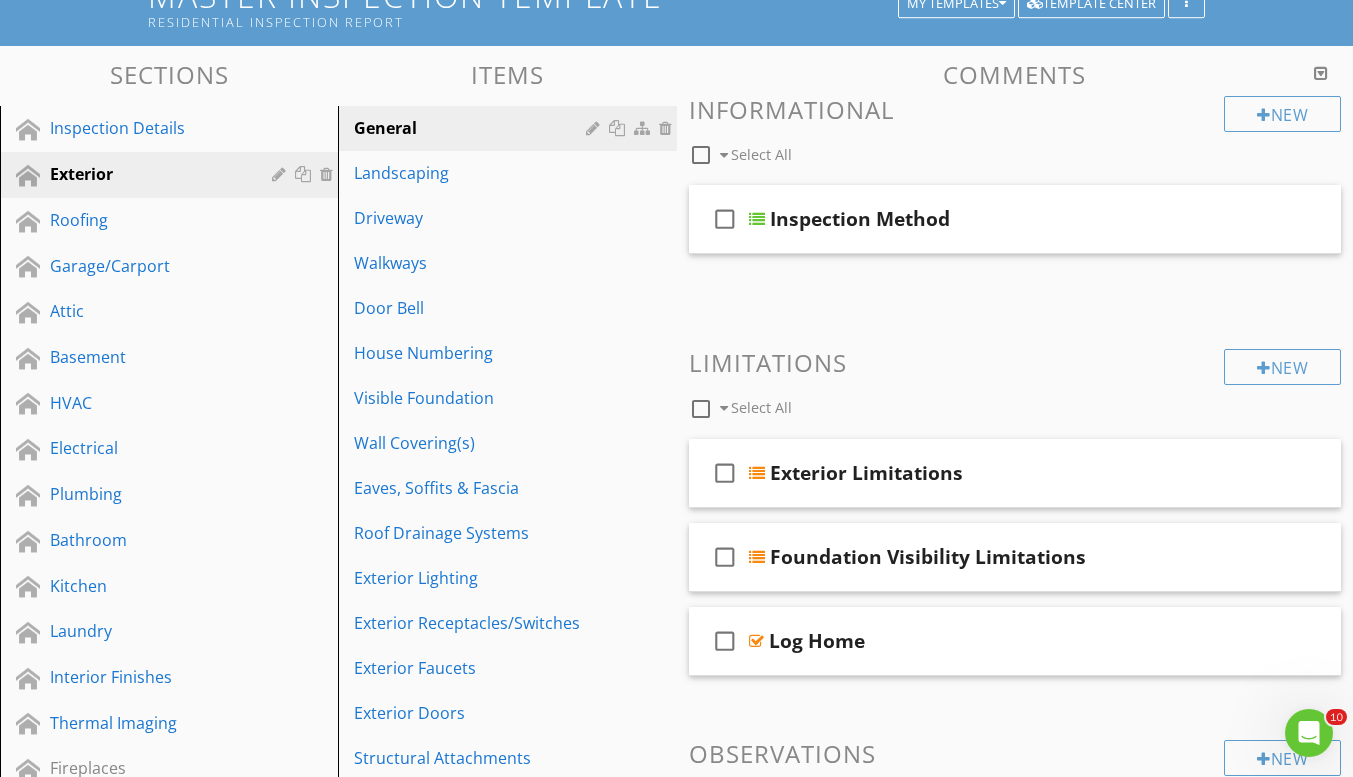 scroll, scrollTop: 176, scrollLeft: 0, axis: vertical 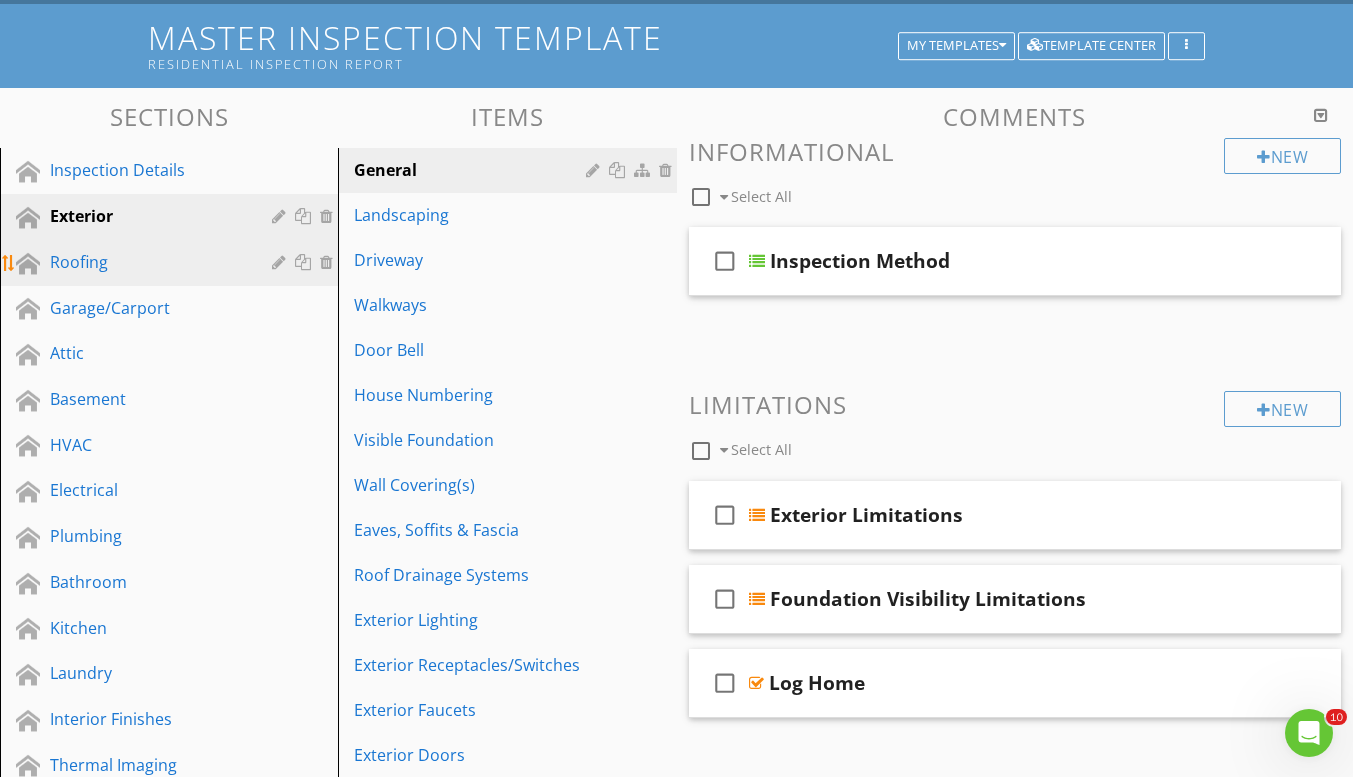 click on "Roofing" at bounding box center (146, 262) 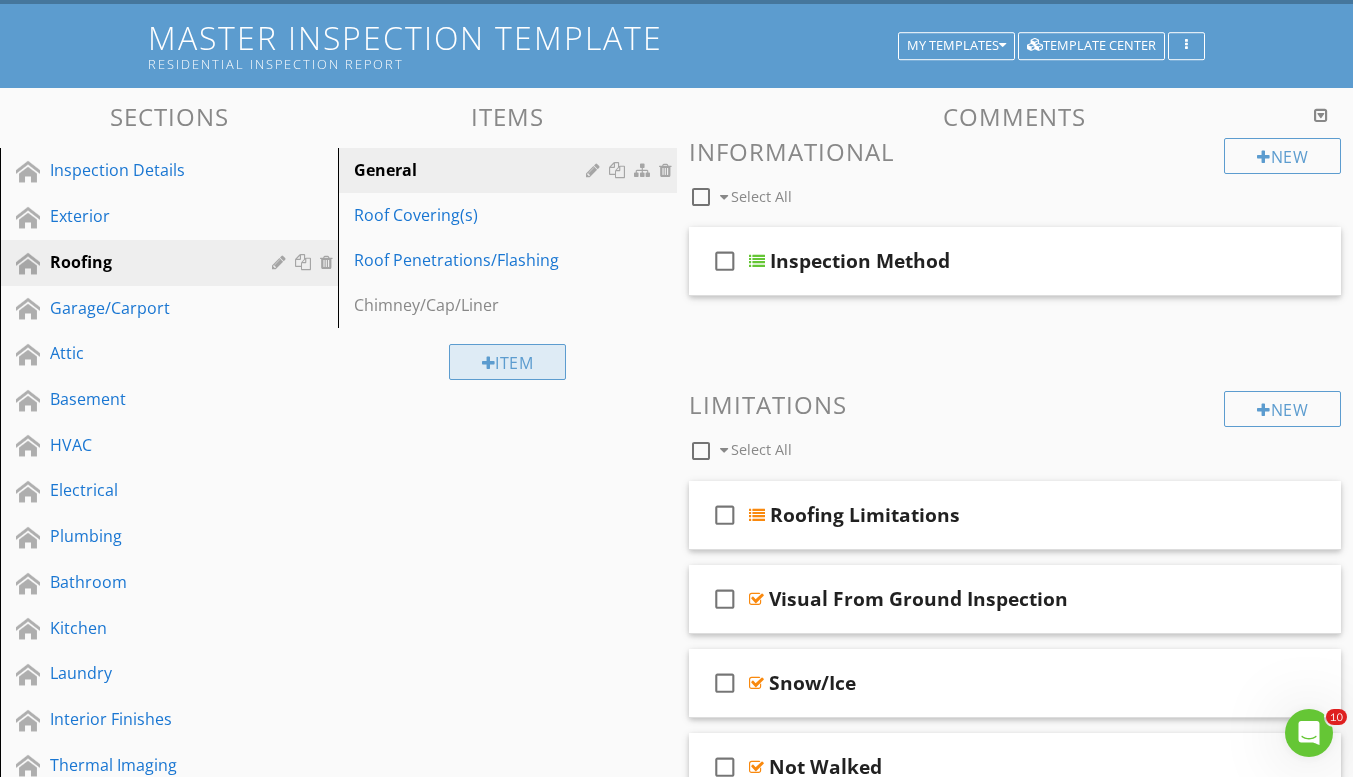 click on "Item" at bounding box center [508, 362] 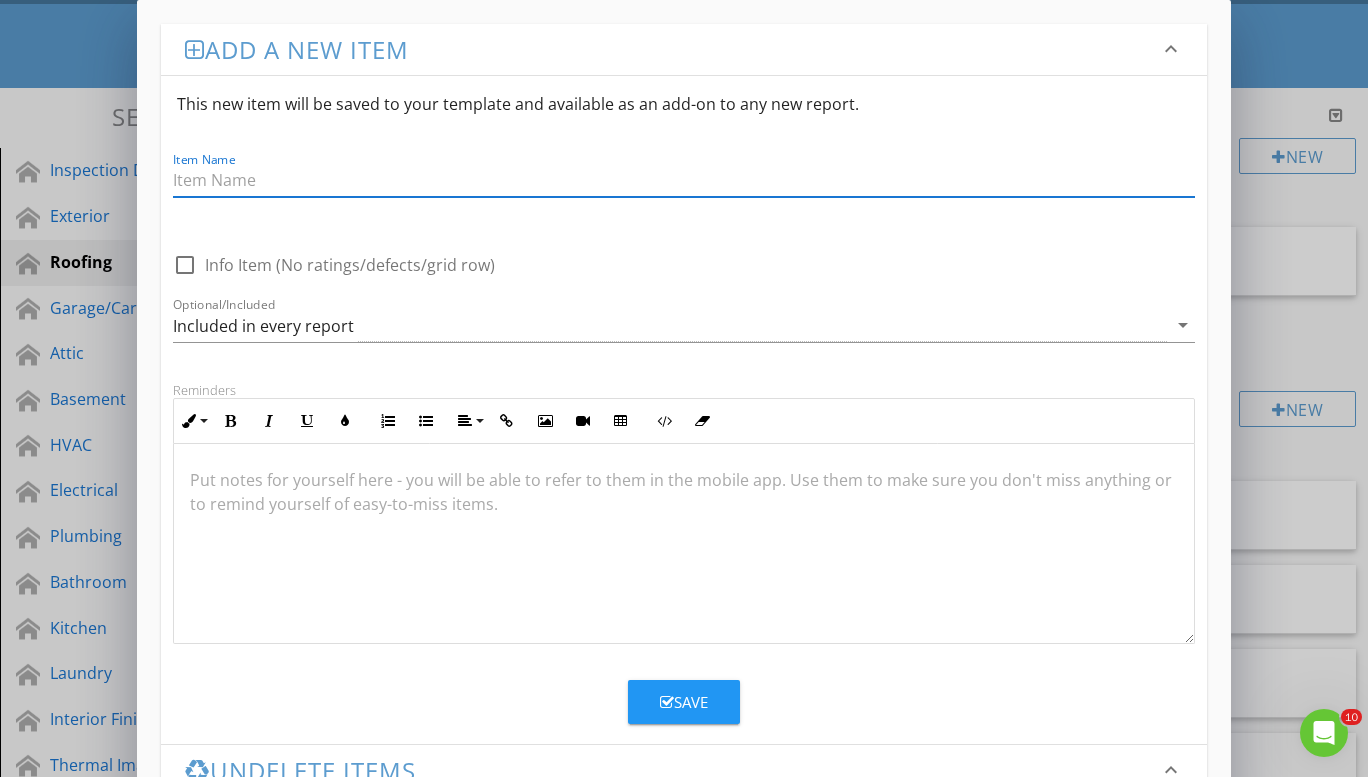 click on "Add a new item
keyboard_arrow_down
This new item will be saved to your template and available as an
add-on to any new report.
Item Name     check_box_outline_blank Info Item (No ratings/defects/grid row)   Optional/Included Included in every report arrow_drop_down     Reminders   Inline Style XLarge Large Normal Small Light Small/Light Bold Italic Underline Colors Ordered List Unordered List Align Align Left Align Center Align Right Align Justify Insert Link Insert Image Insert Video Insert Table Code View Clear Formatting Put notes for yourself here - you will be able to refer to them in the mobile app. Use them to make sure you don't miss anything or to remind yourself of easy-to-miss items.
Save
Undelete items
keyboard_arrow_down       Fetching deleted items..." at bounding box center [684, 482] 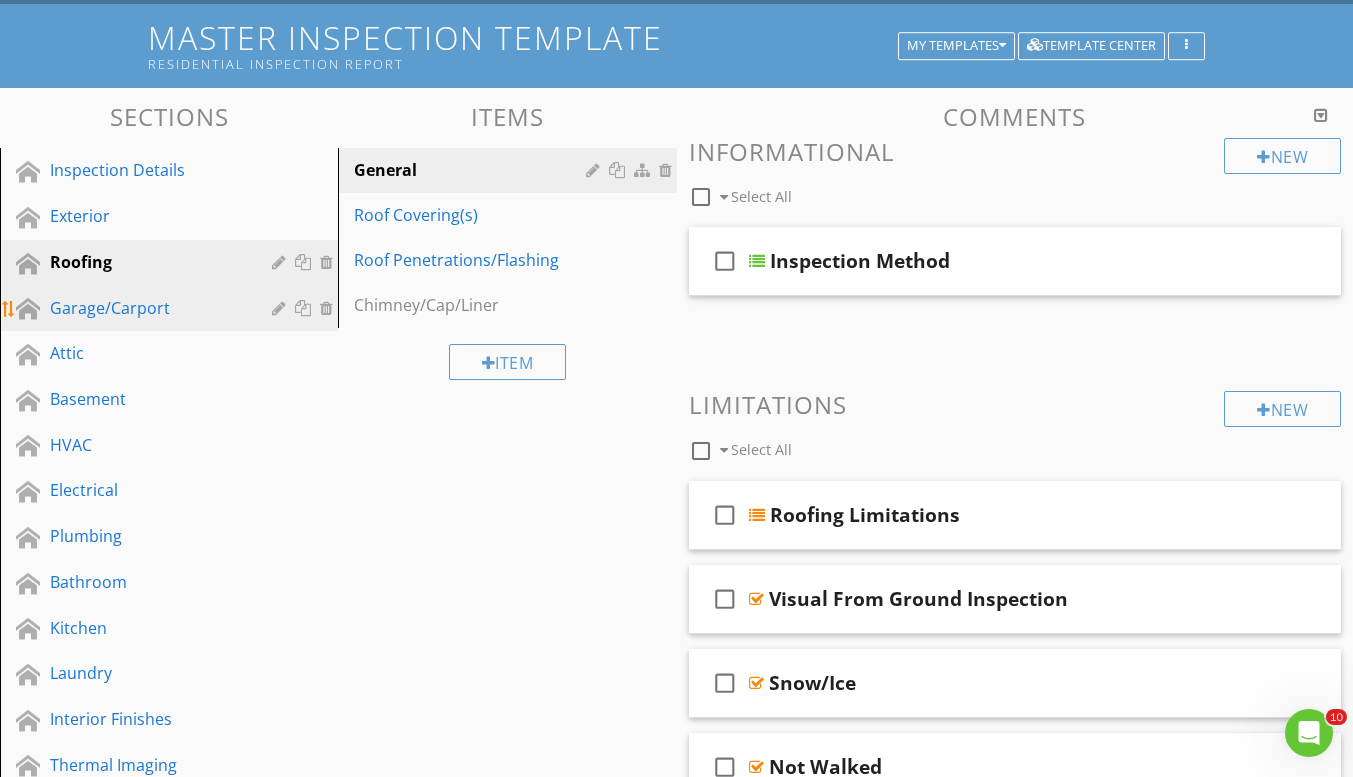 click on "Garage/Carport" at bounding box center (146, 308) 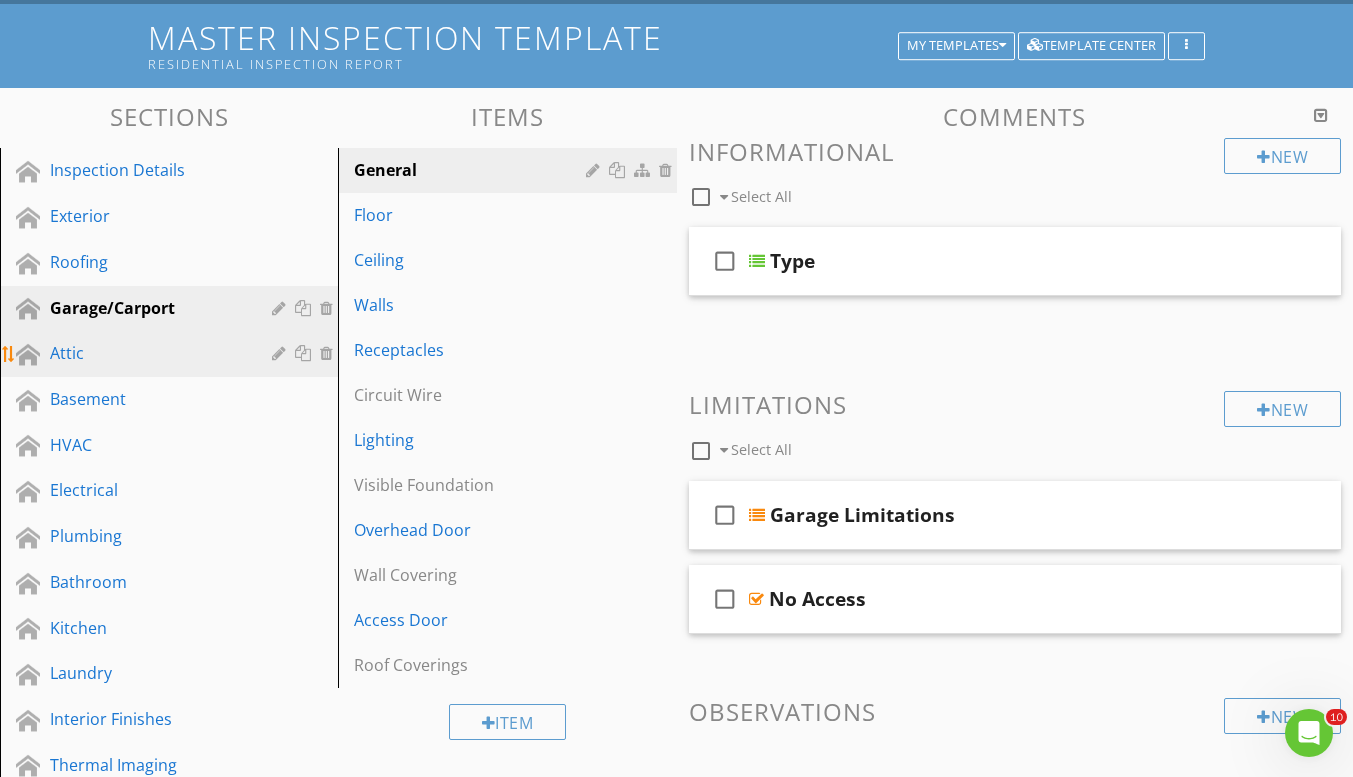 click on "Attic" at bounding box center (146, 353) 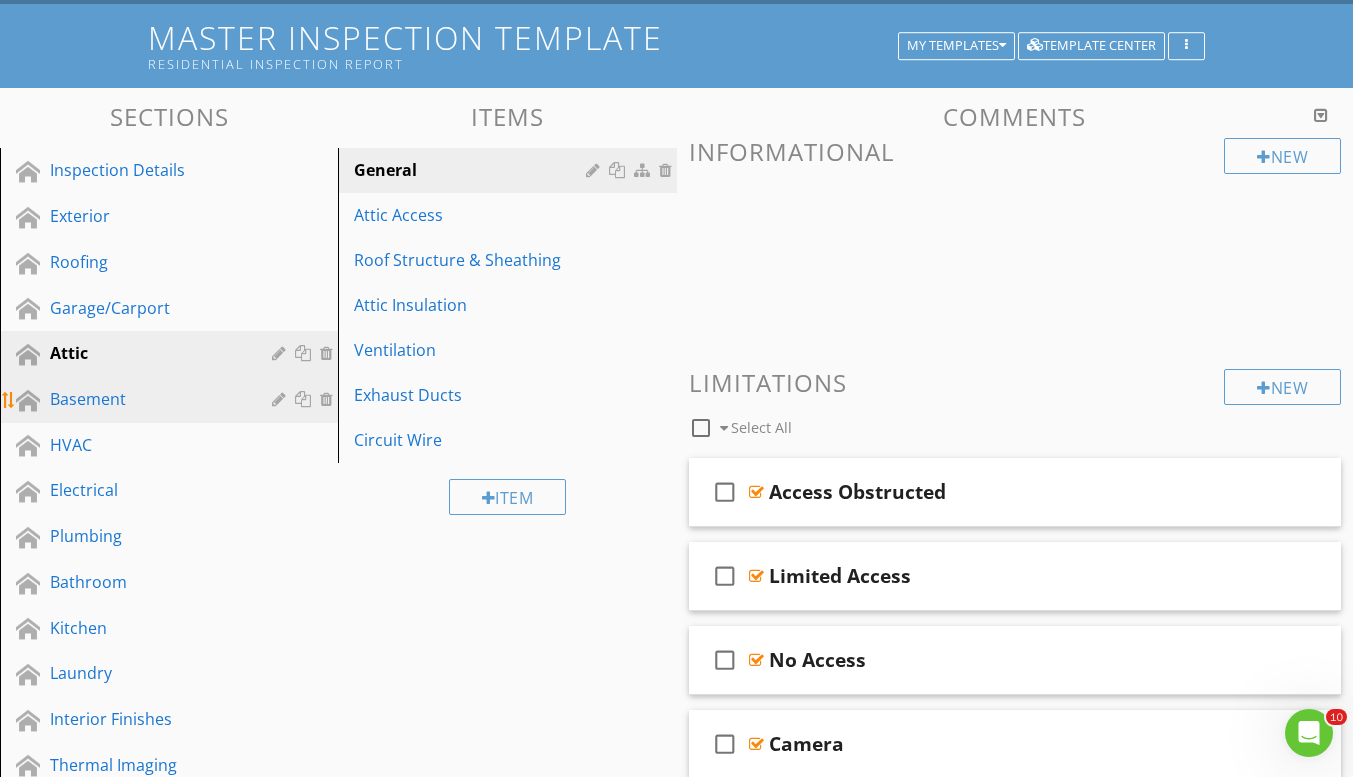 click on "Basement" at bounding box center (146, 399) 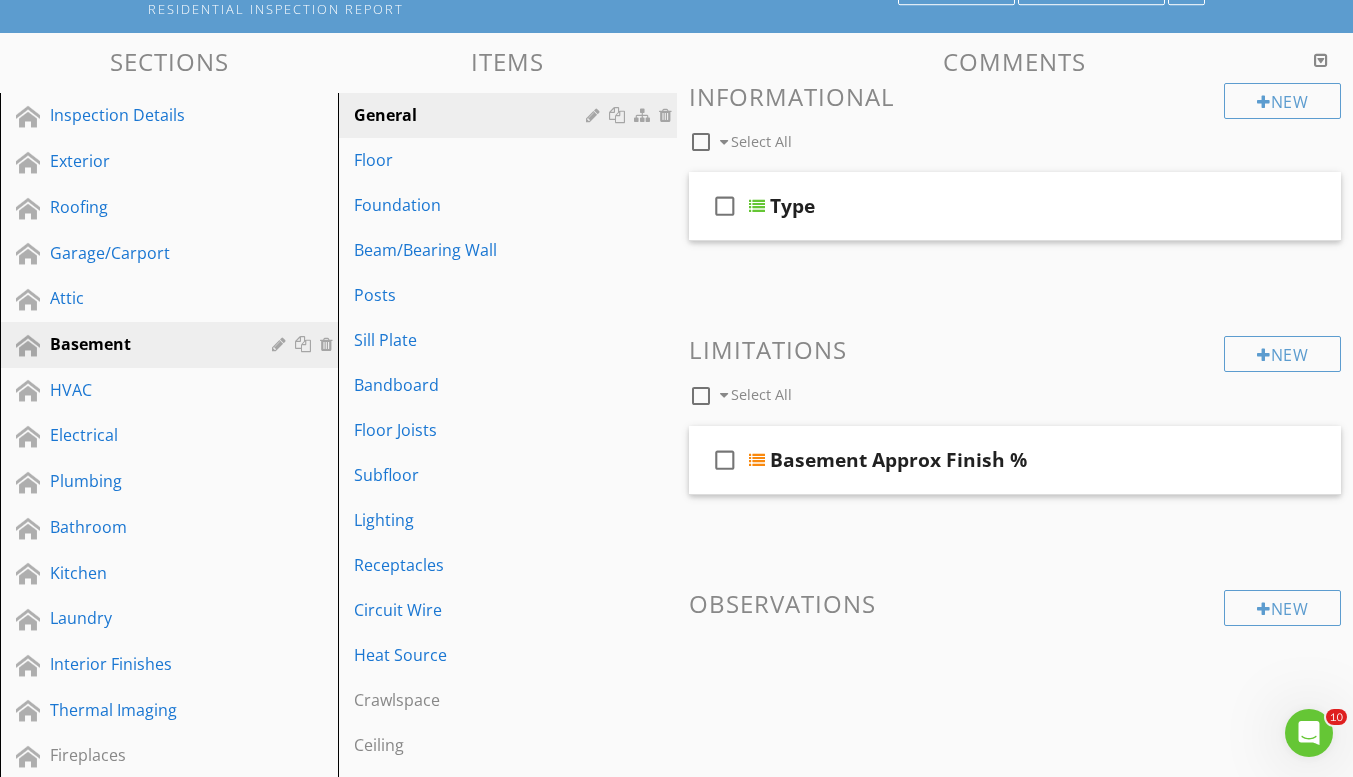 scroll, scrollTop: 169, scrollLeft: 0, axis: vertical 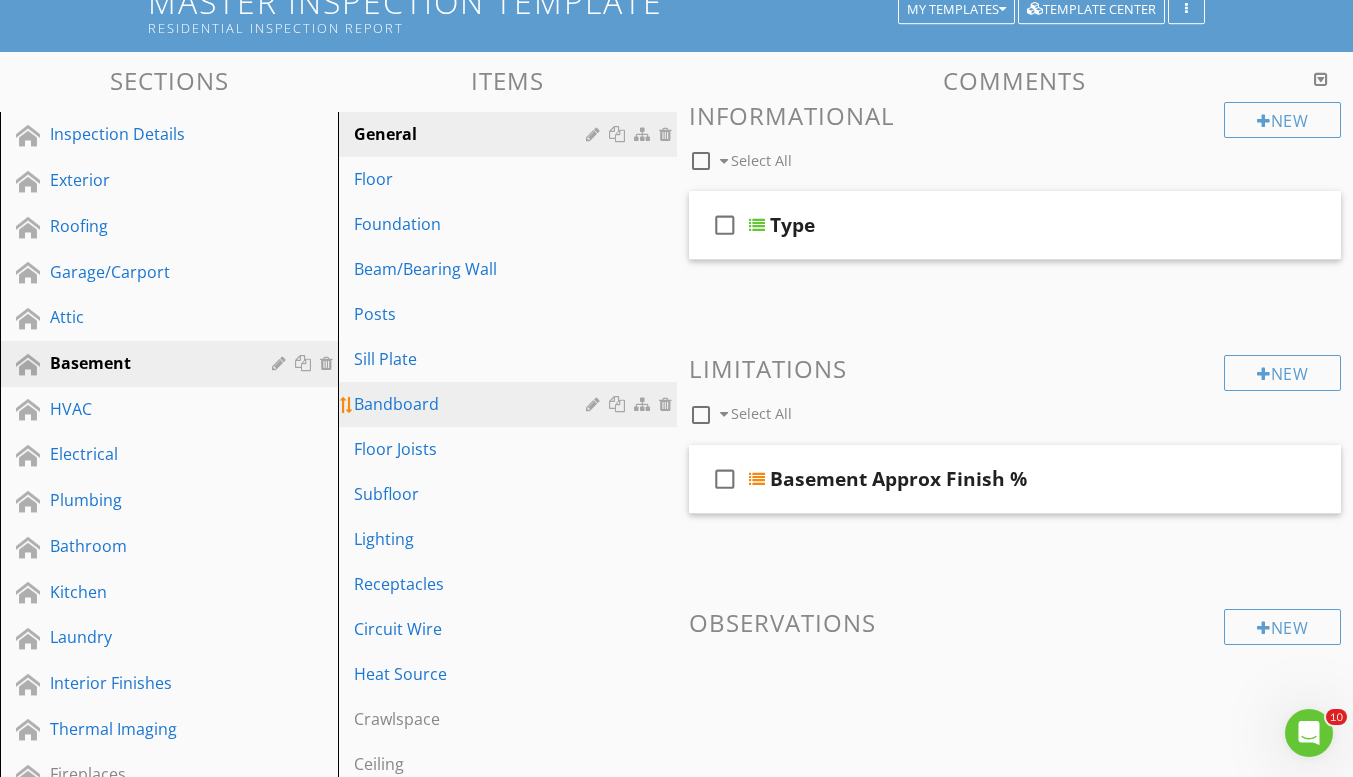 click on "Bandboard" at bounding box center (510, 404) 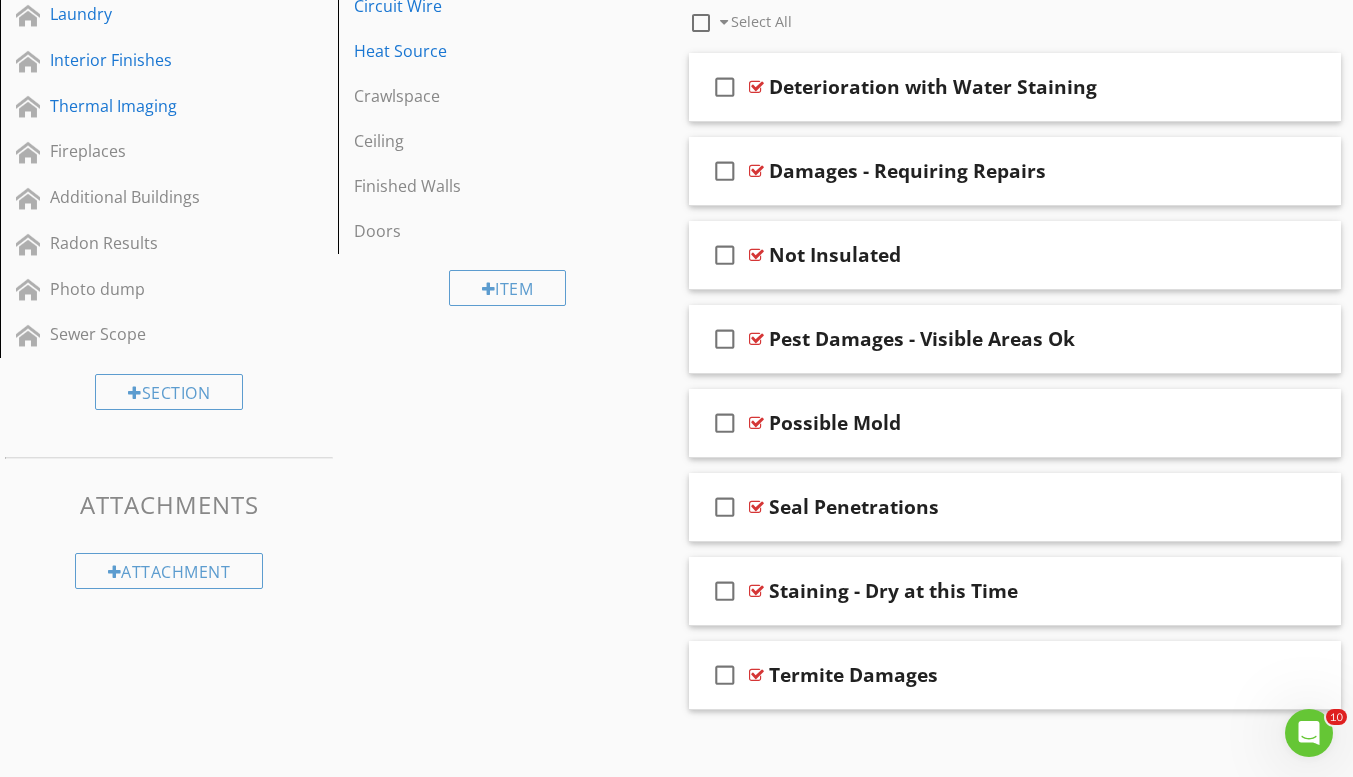 scroll, scrollTop: 804, scrollLeft: 0, axis: vertical 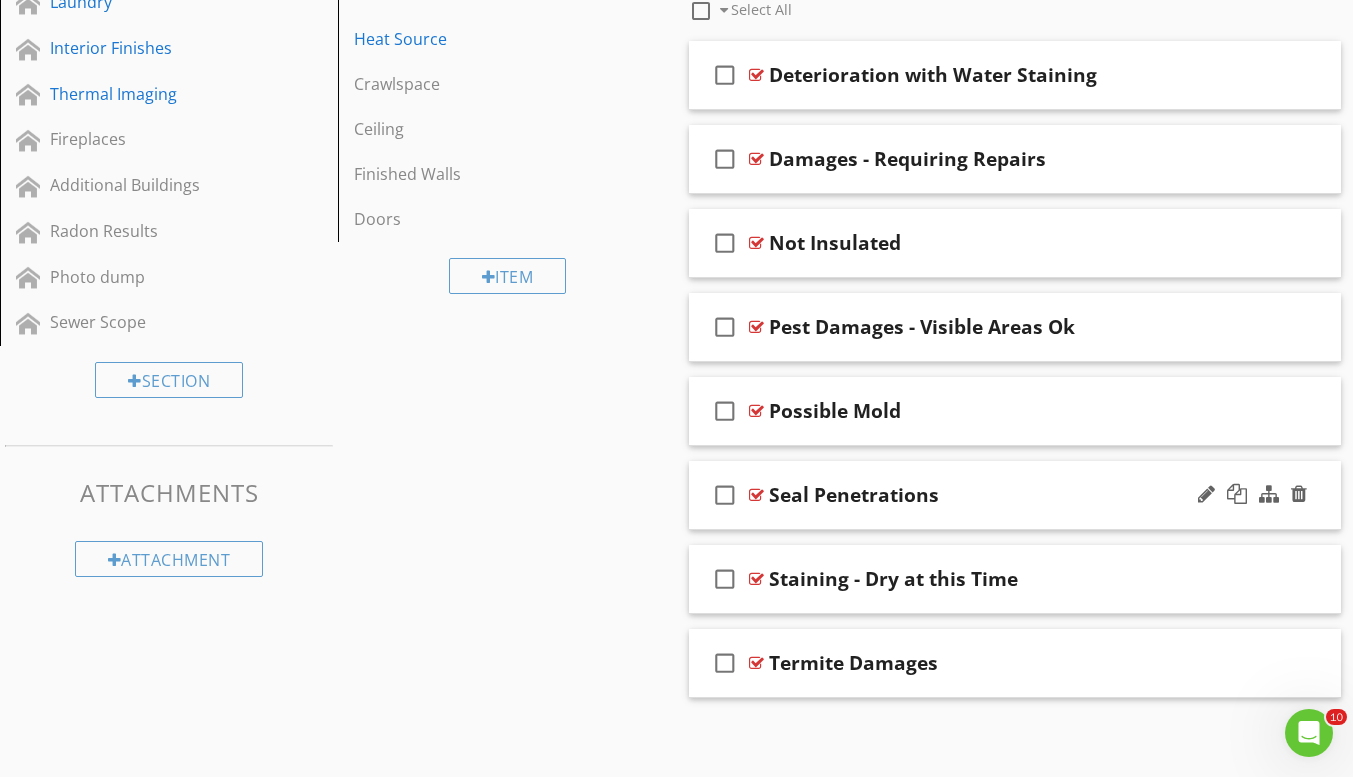 click on "Seal Penetrations" at bounding box center [854, 495] 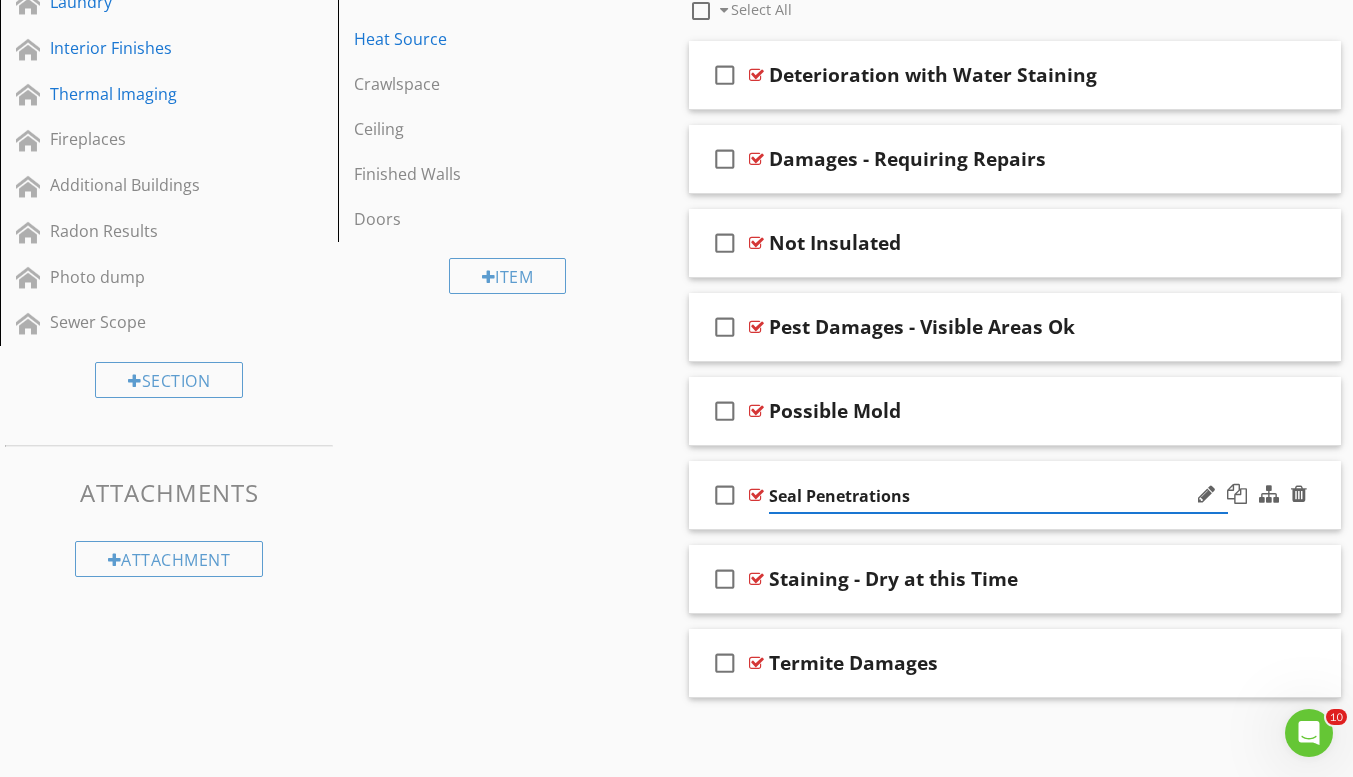 click at bounding box center (756, 495) 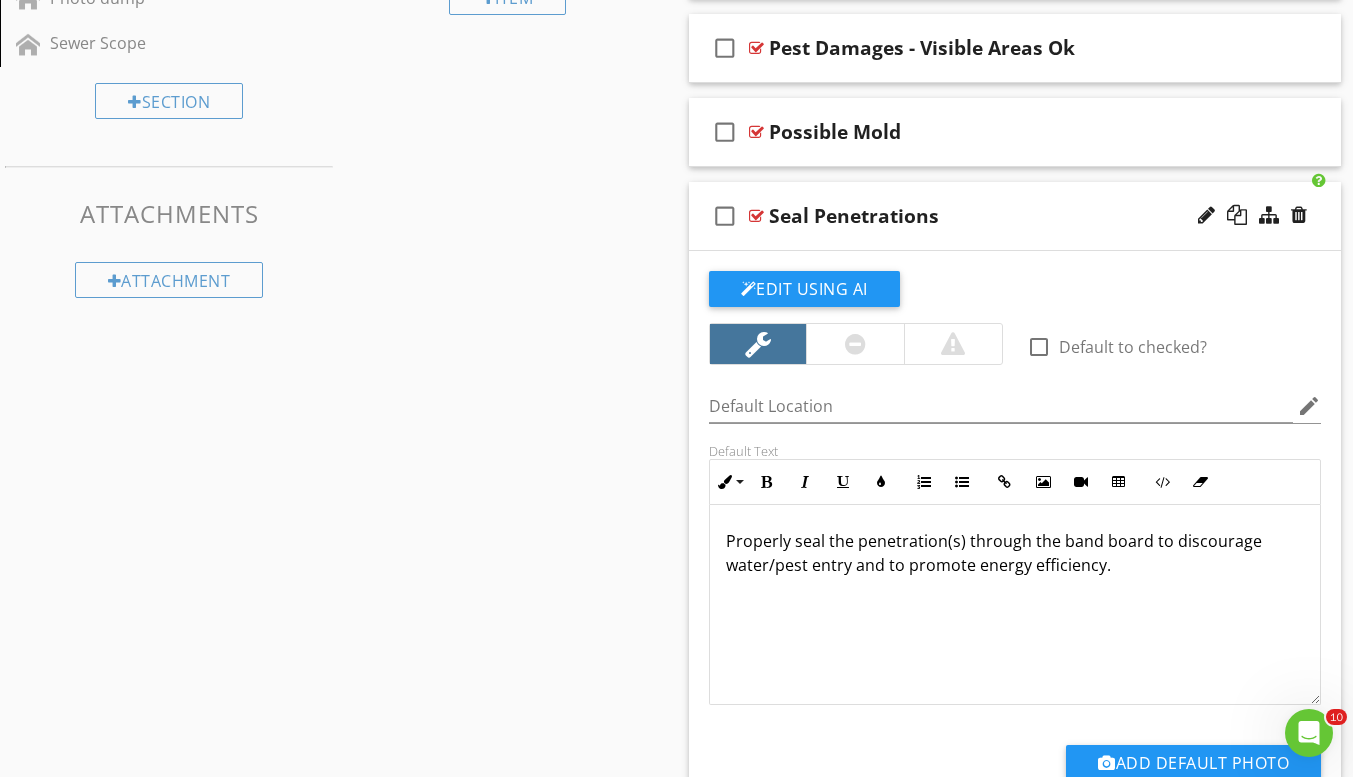 scroll, scrollTop: 1084, scrollLeft: 0, axis: vertical 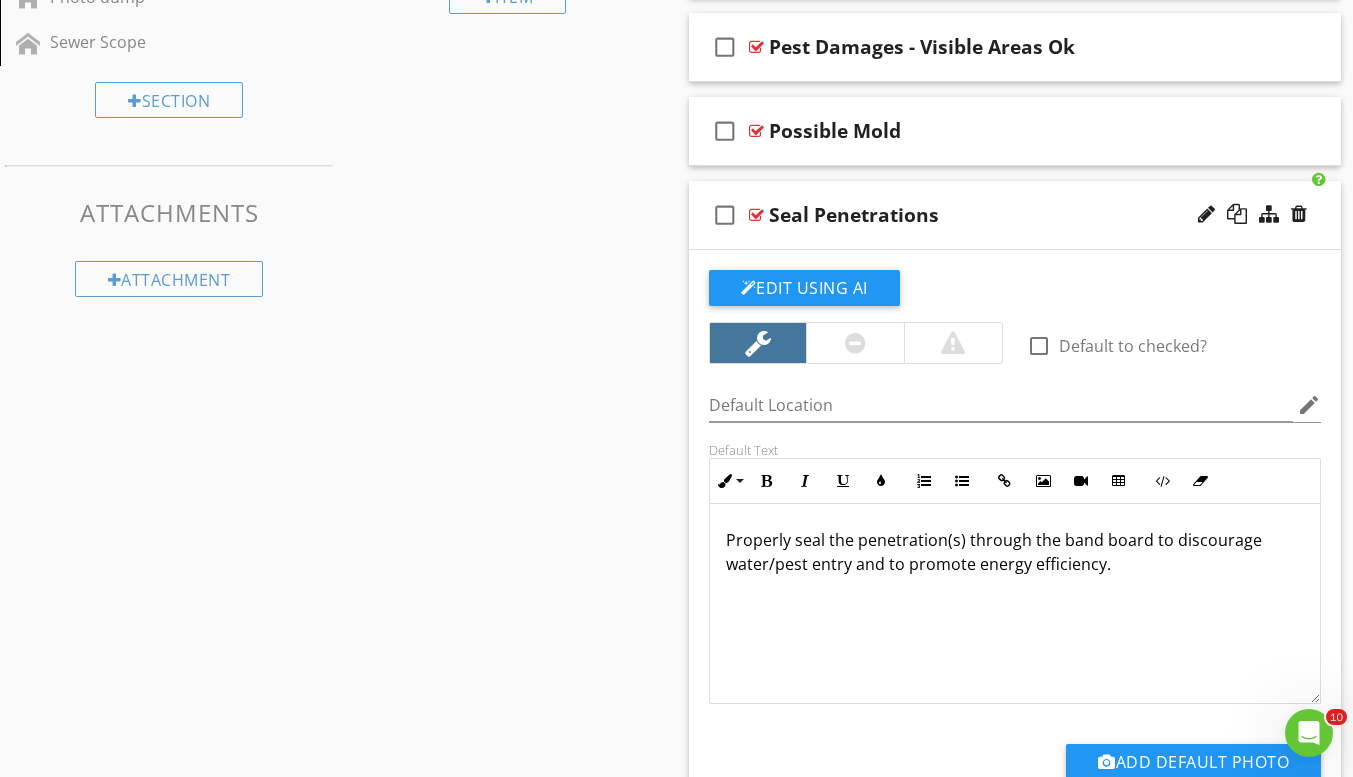 click on "check_box_outline_blank
Seal Penetrations" at bounding box center (1015, 215) 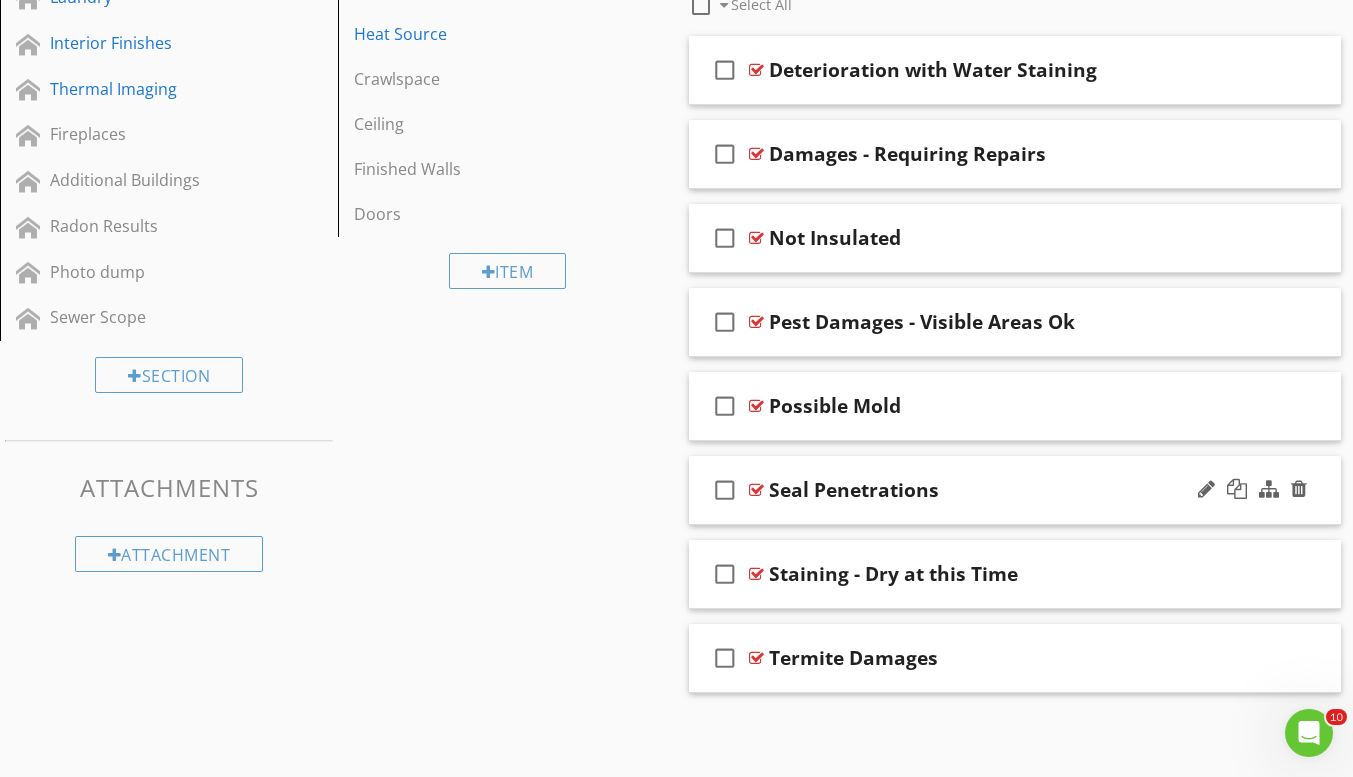scroll, scrollTop: 809, scrollLeft: 0, axis: vertical 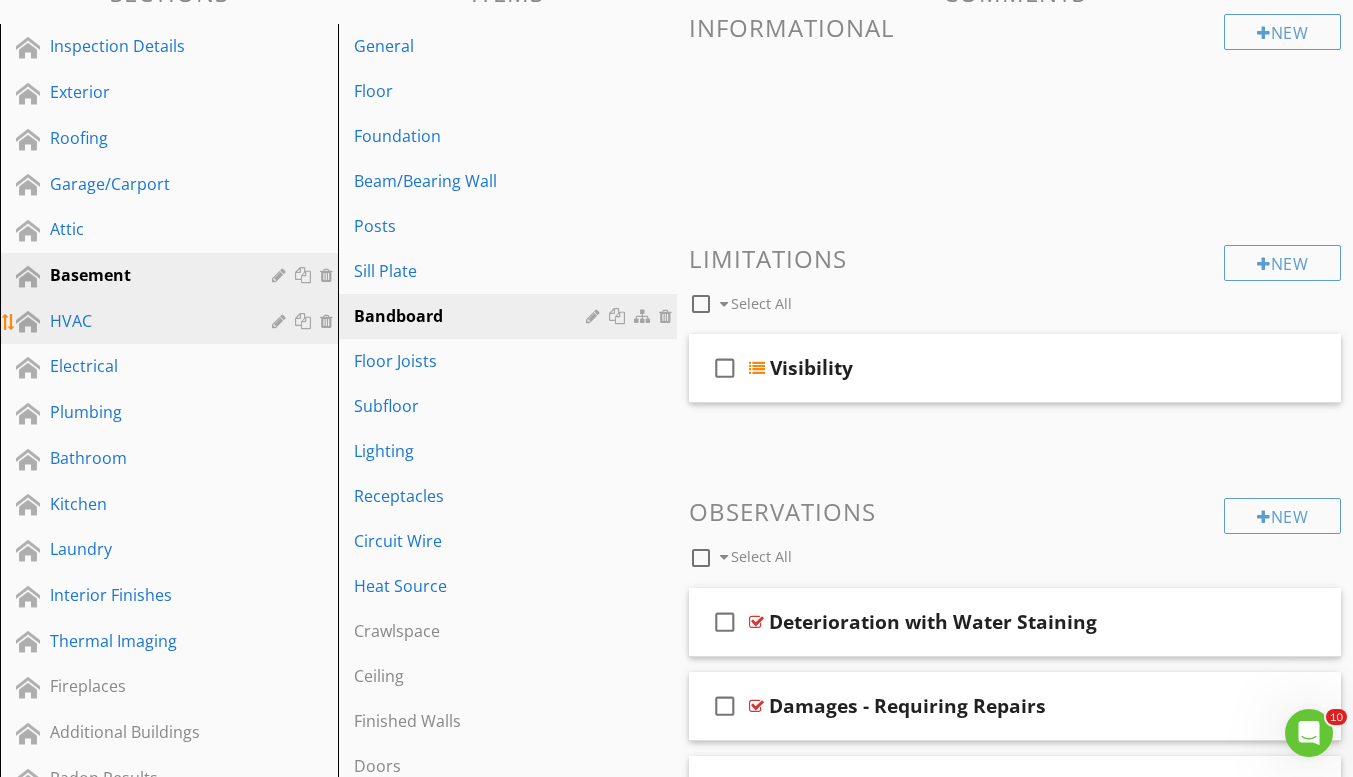 click on "HVAC" at bounding box center (146, 321) 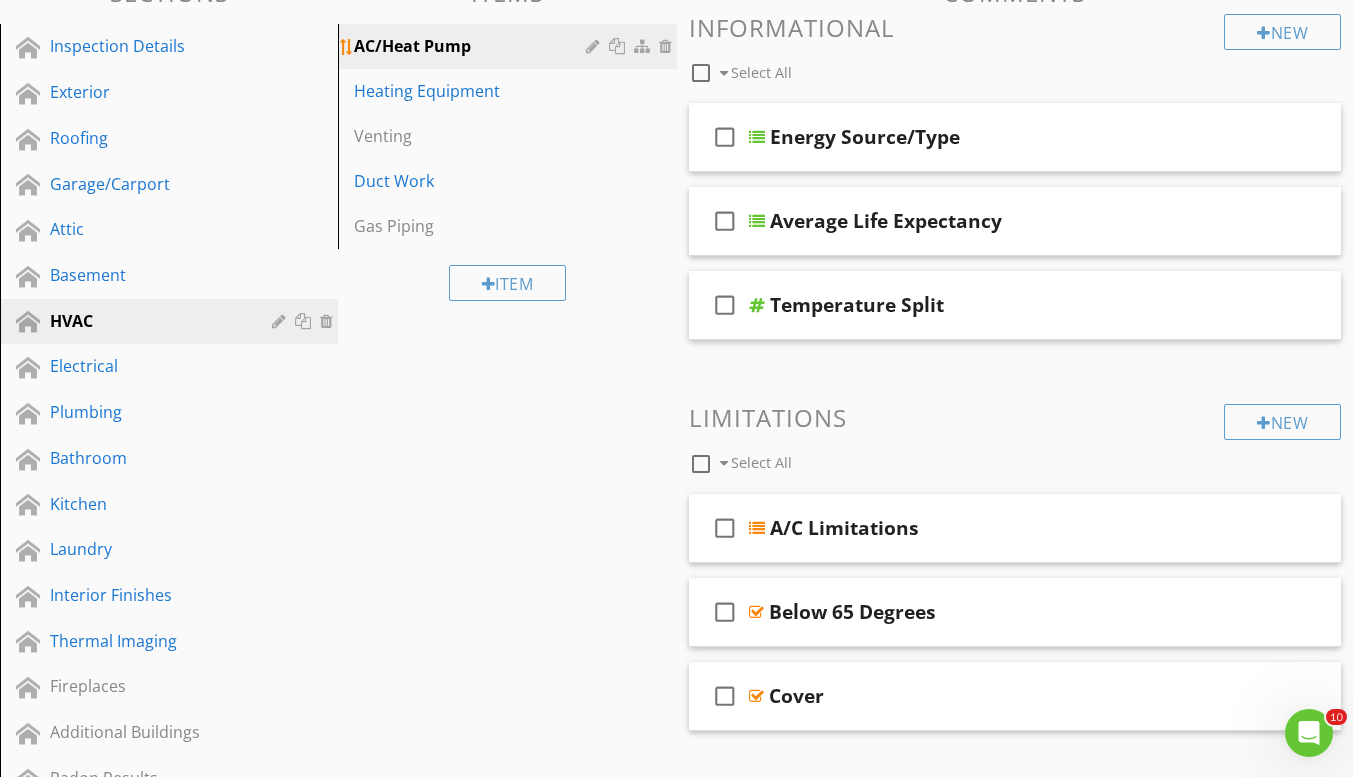 click on "AC/Heat Pump" at bounding box center [472, 46] 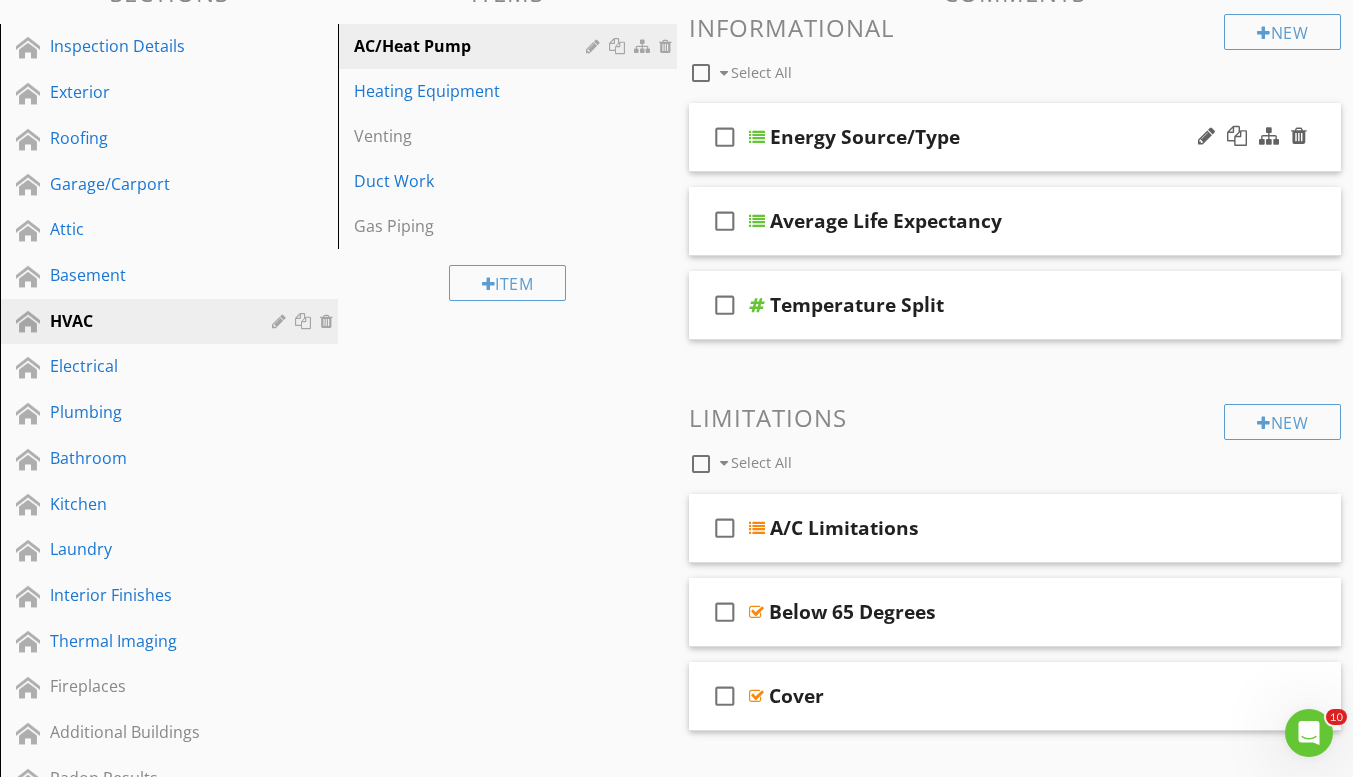 click on "Energy Source/Type" at bounding box center (999, 137) 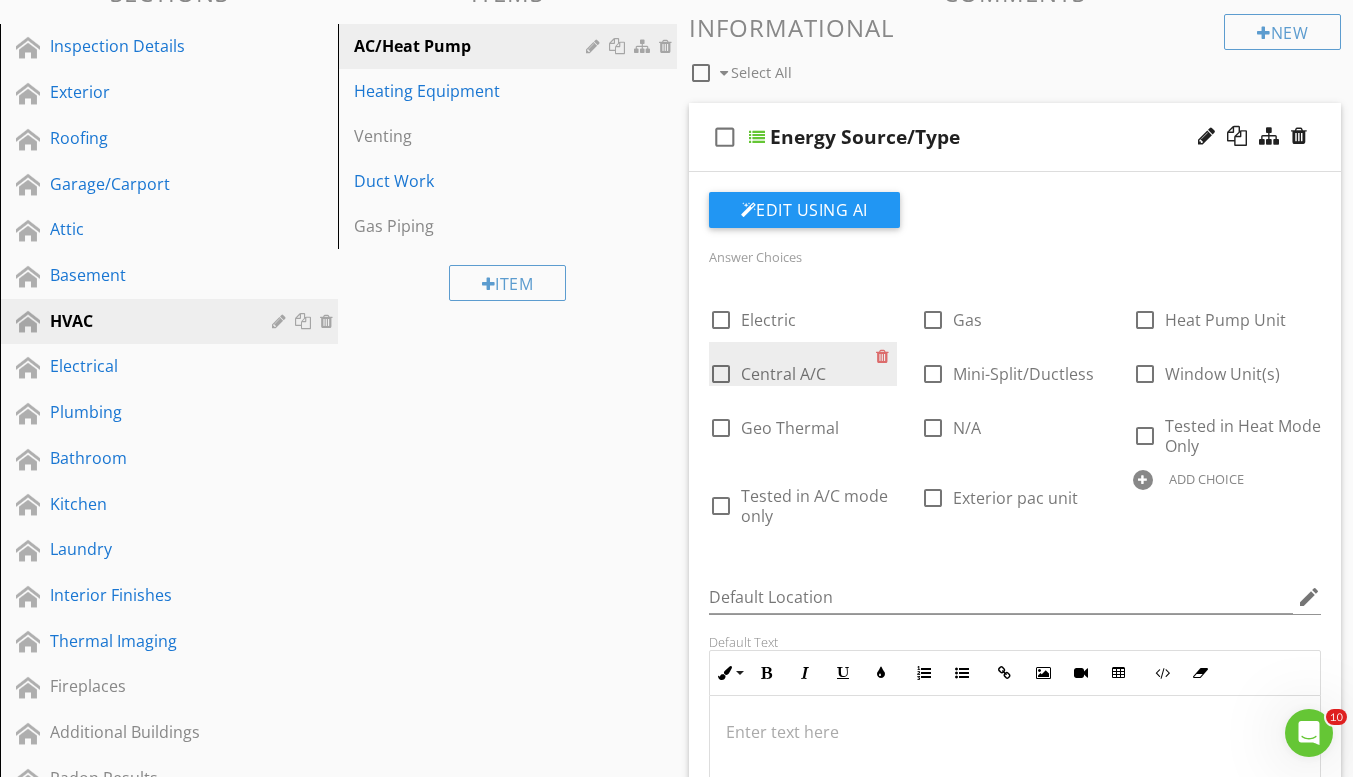 click on "check_box_outline_blank Central A/C" at bounding box center [792, 372] 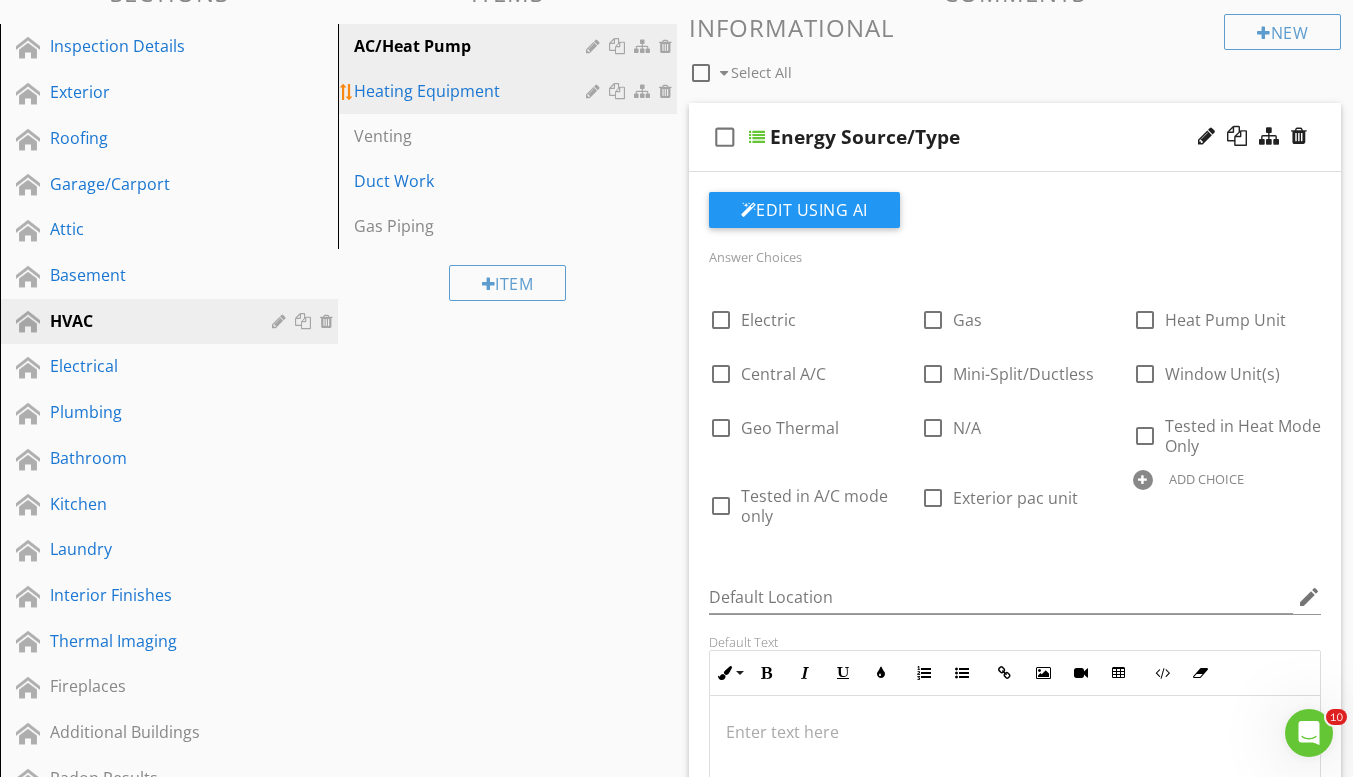 click on "Heating Equipment" at bounding box center (472, 91) 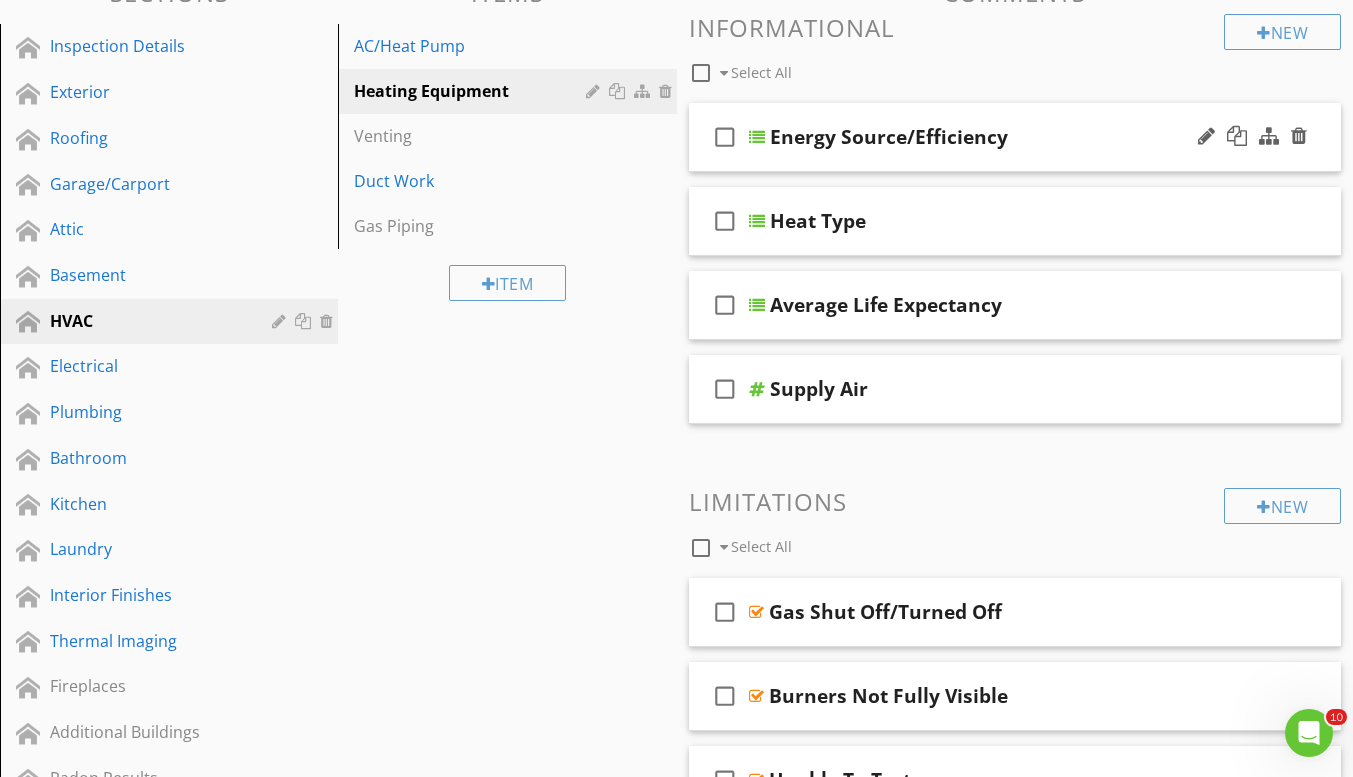 click on "Energy Source/Efficiency" at bounding box center [889, 137] 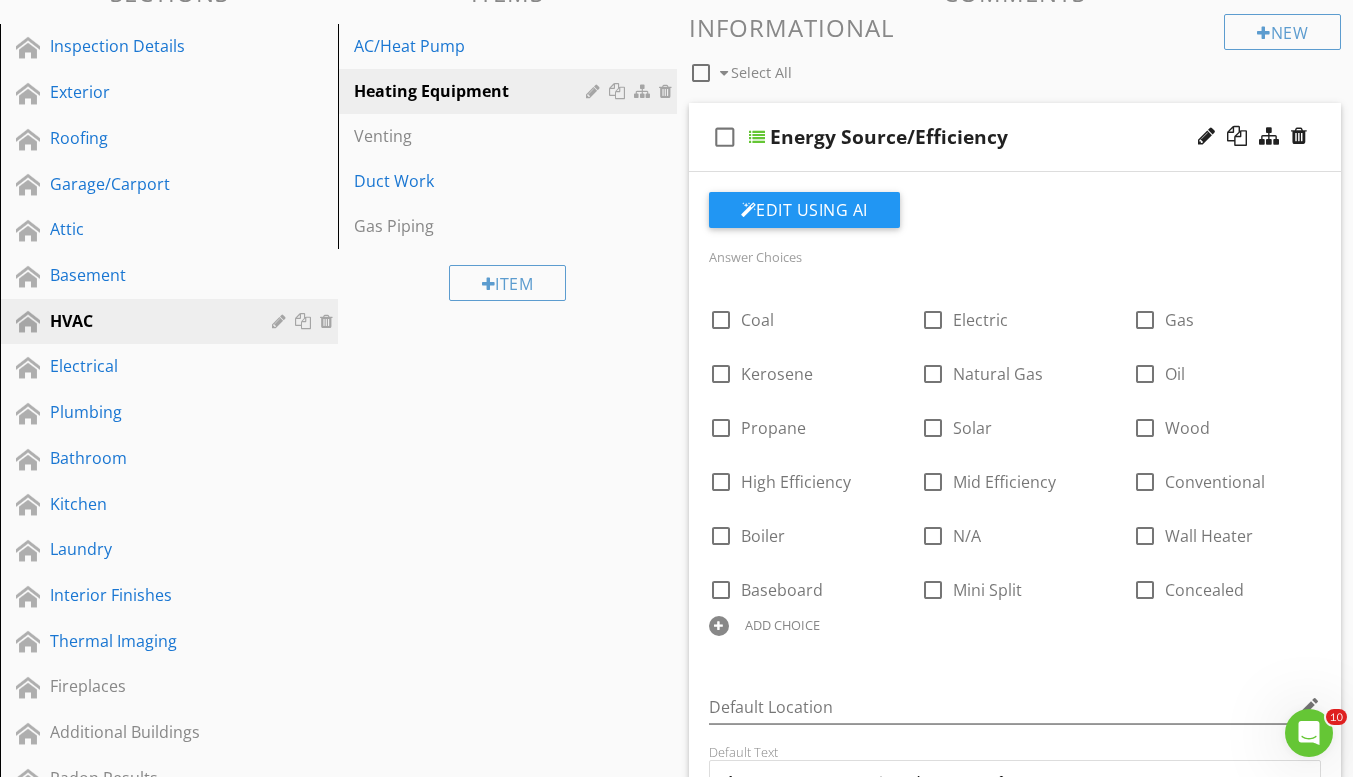 click at bounding box center [757, 137] 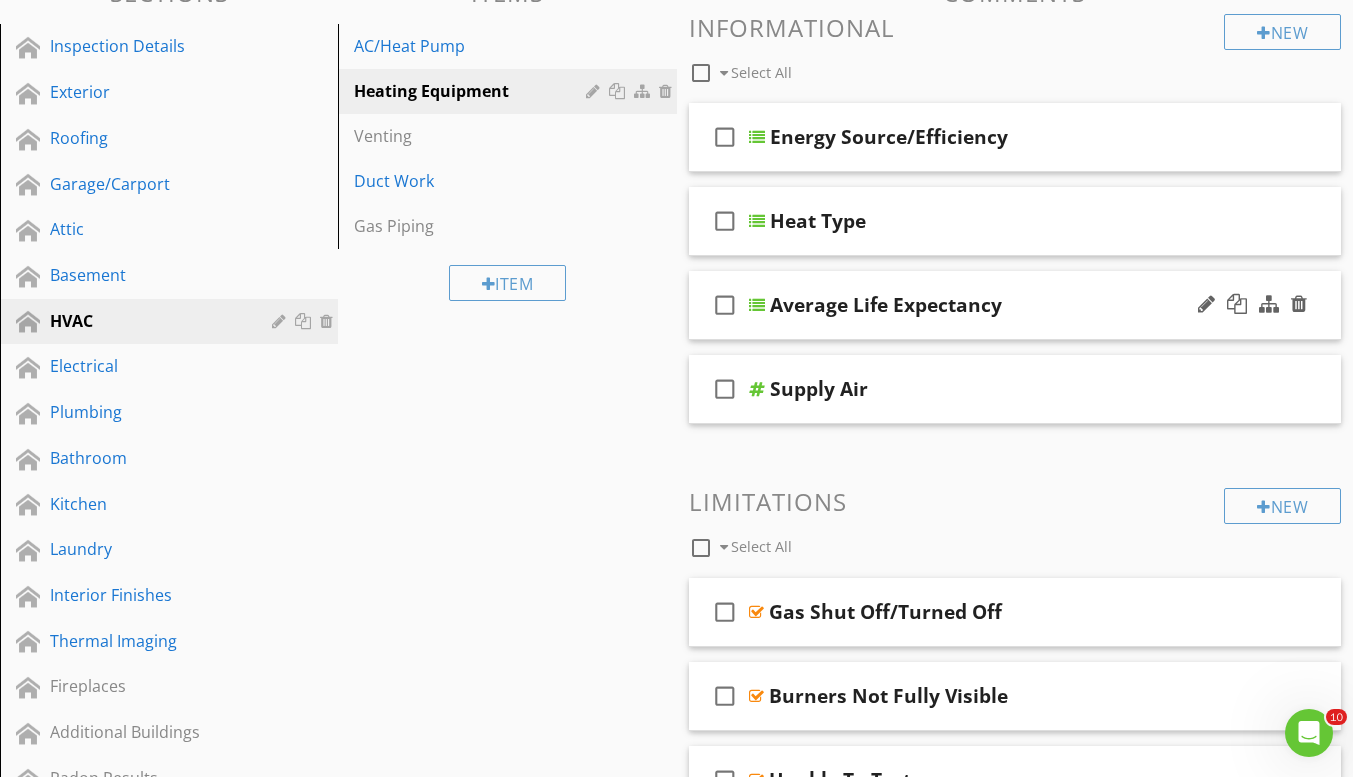 click on "Average Life Expectancy" at bounding box center [886, 305] 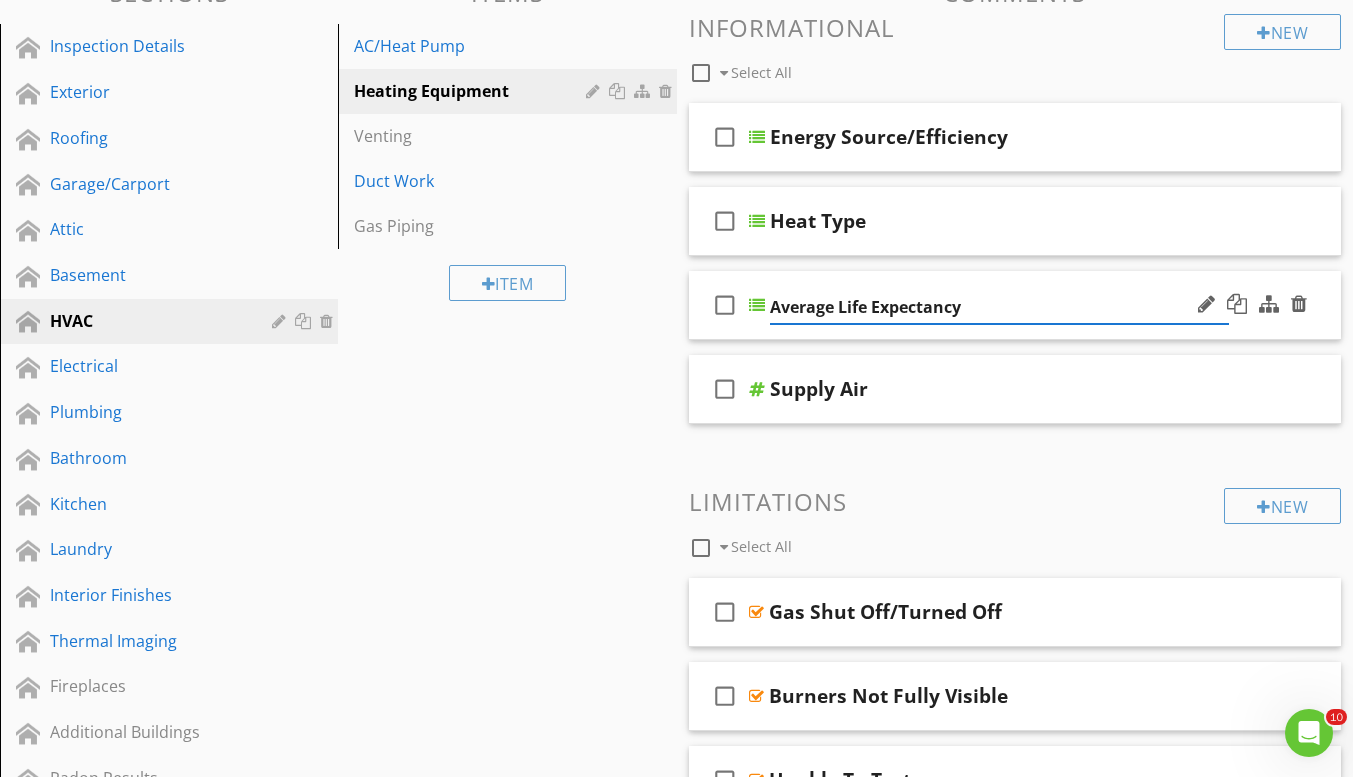 click at bounding box center (757, 305) 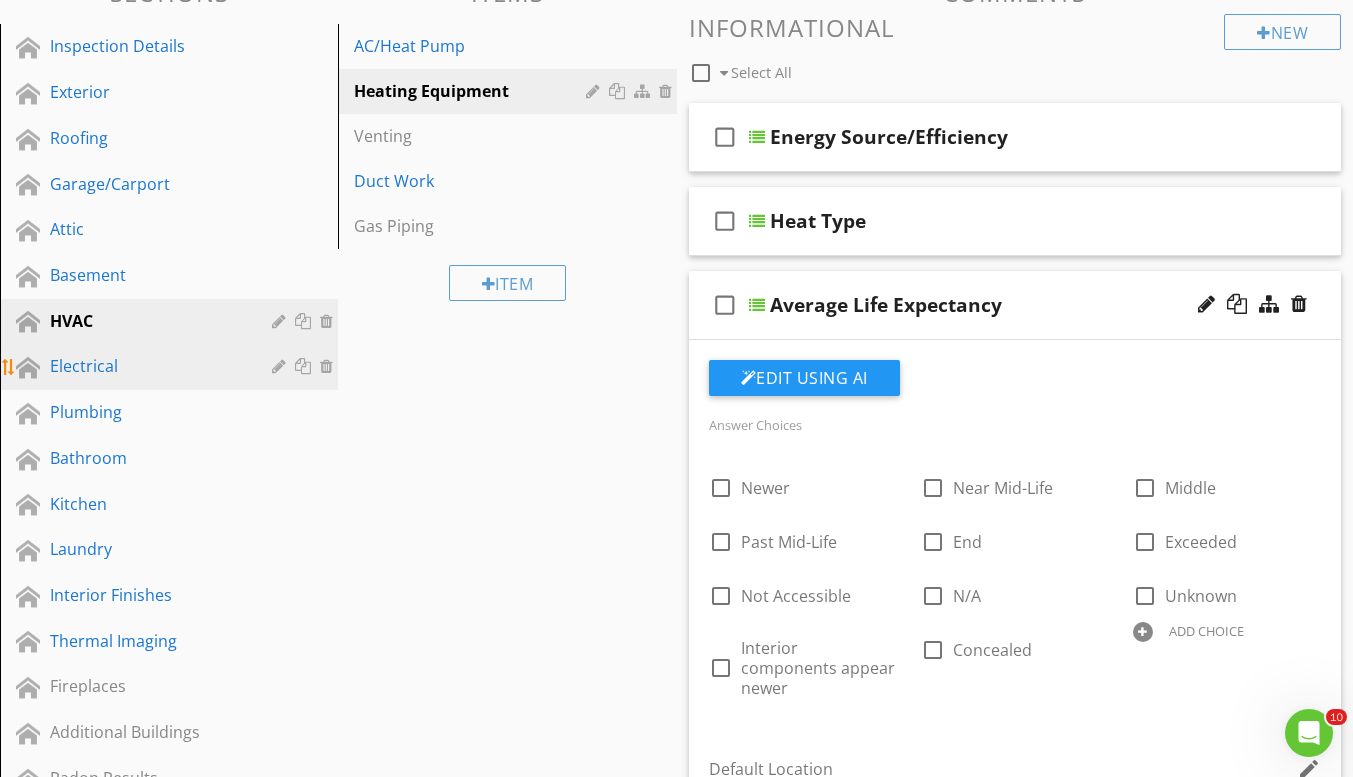 click on "Electrical" at bounding box center (146, 366) 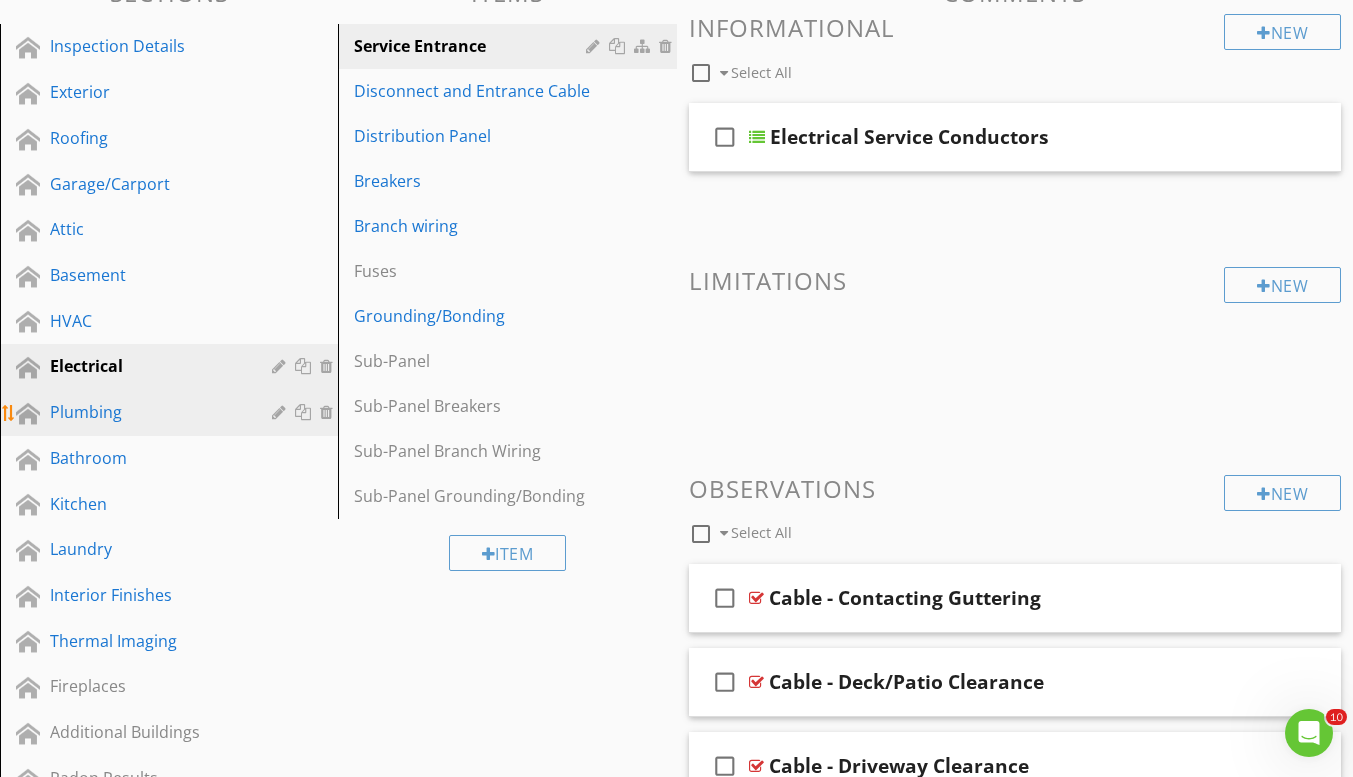 click on "Plumbing" at bounding box center (146, 412) 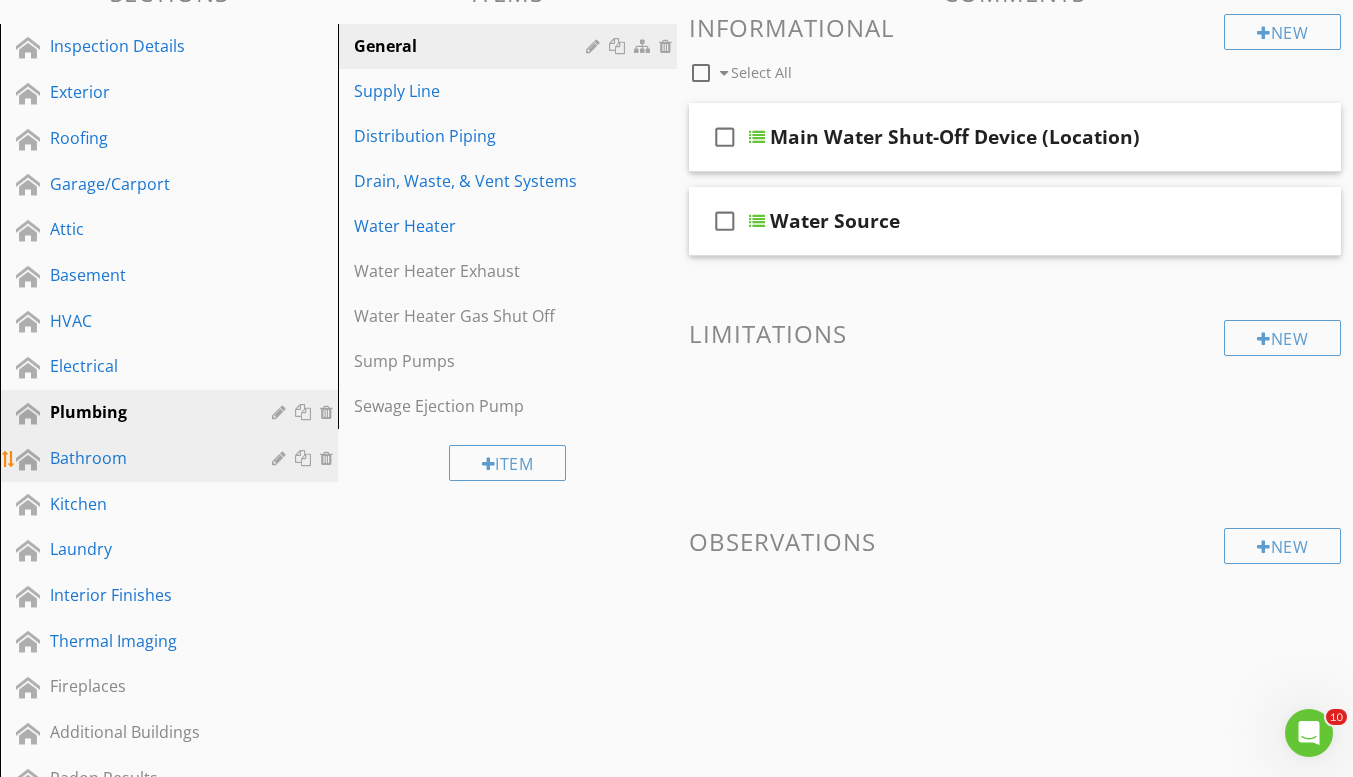 click on "Bathroom" at bounding box center (146, 458) 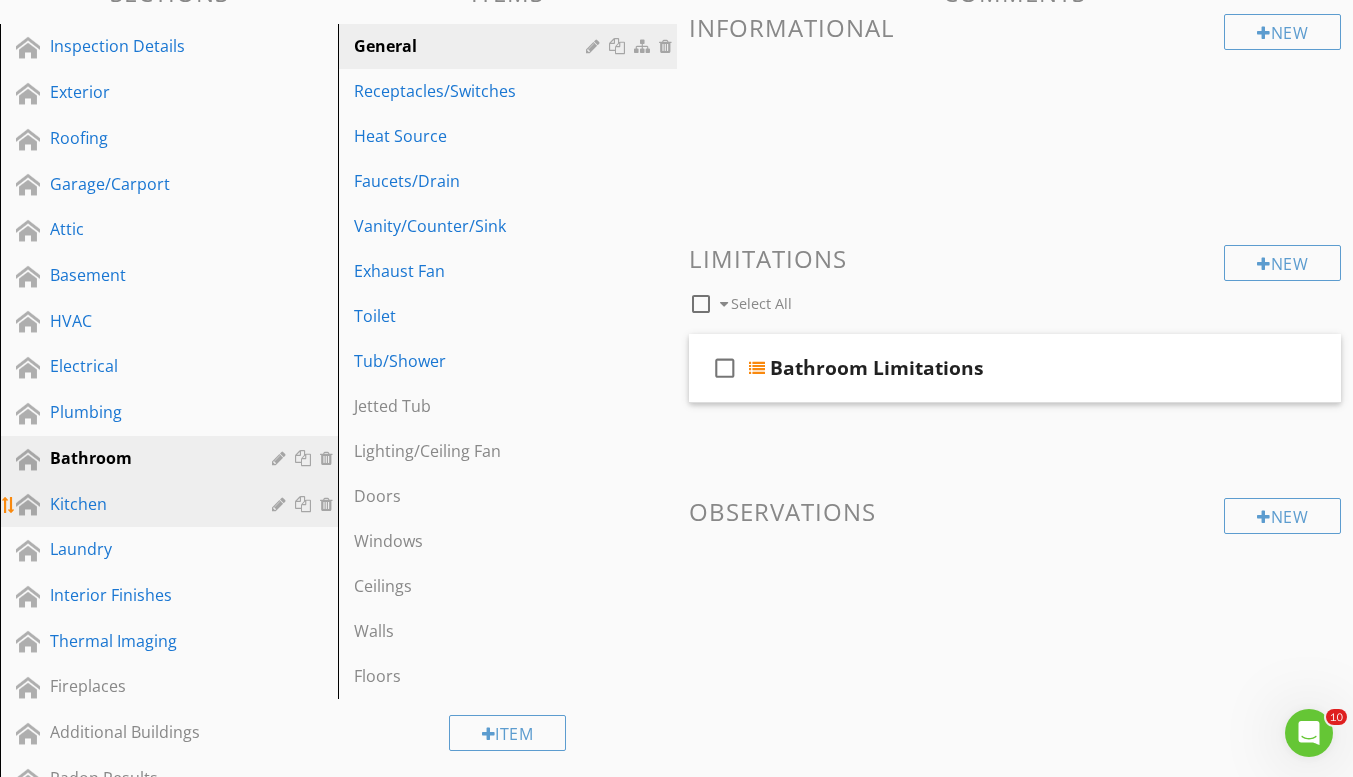 click on "Kitchen" at bounding box center [146, 504] 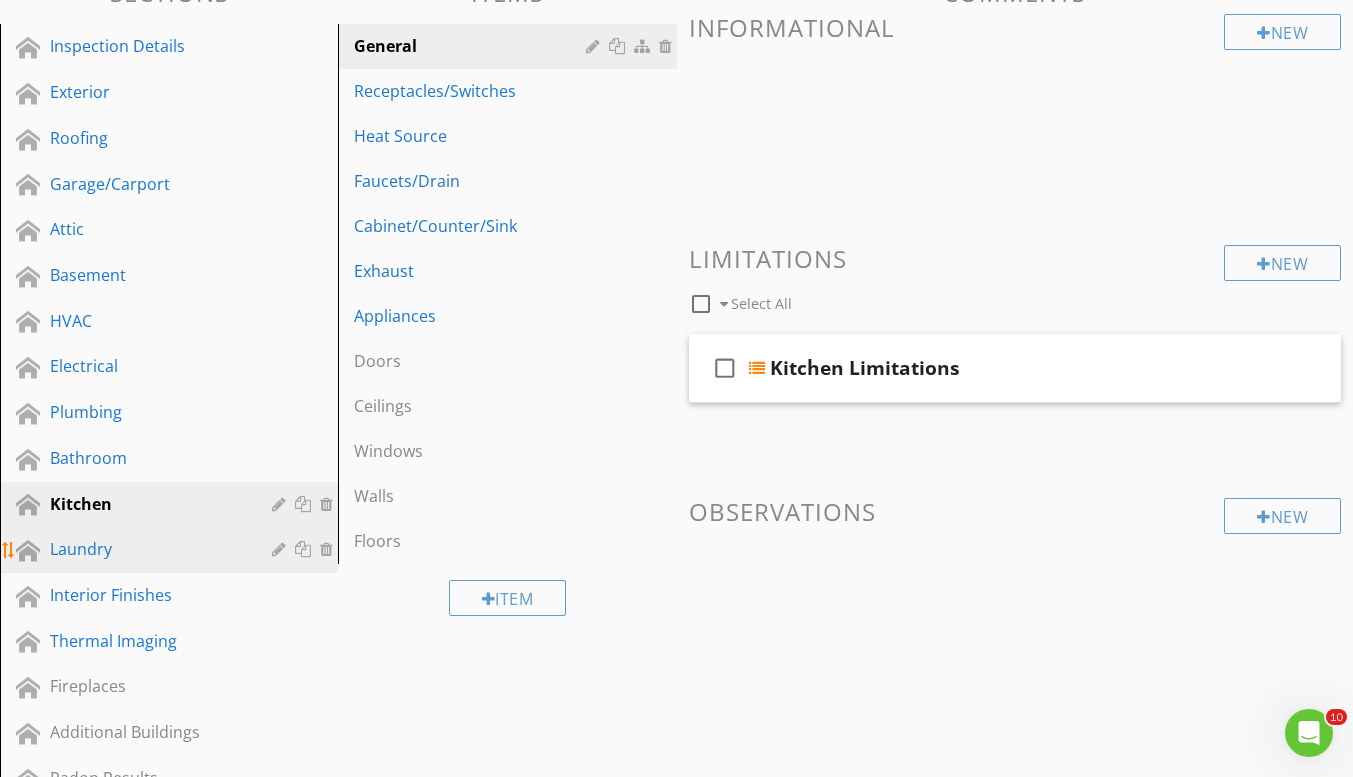 click on "Laundry" at bounding box center [146, 549] 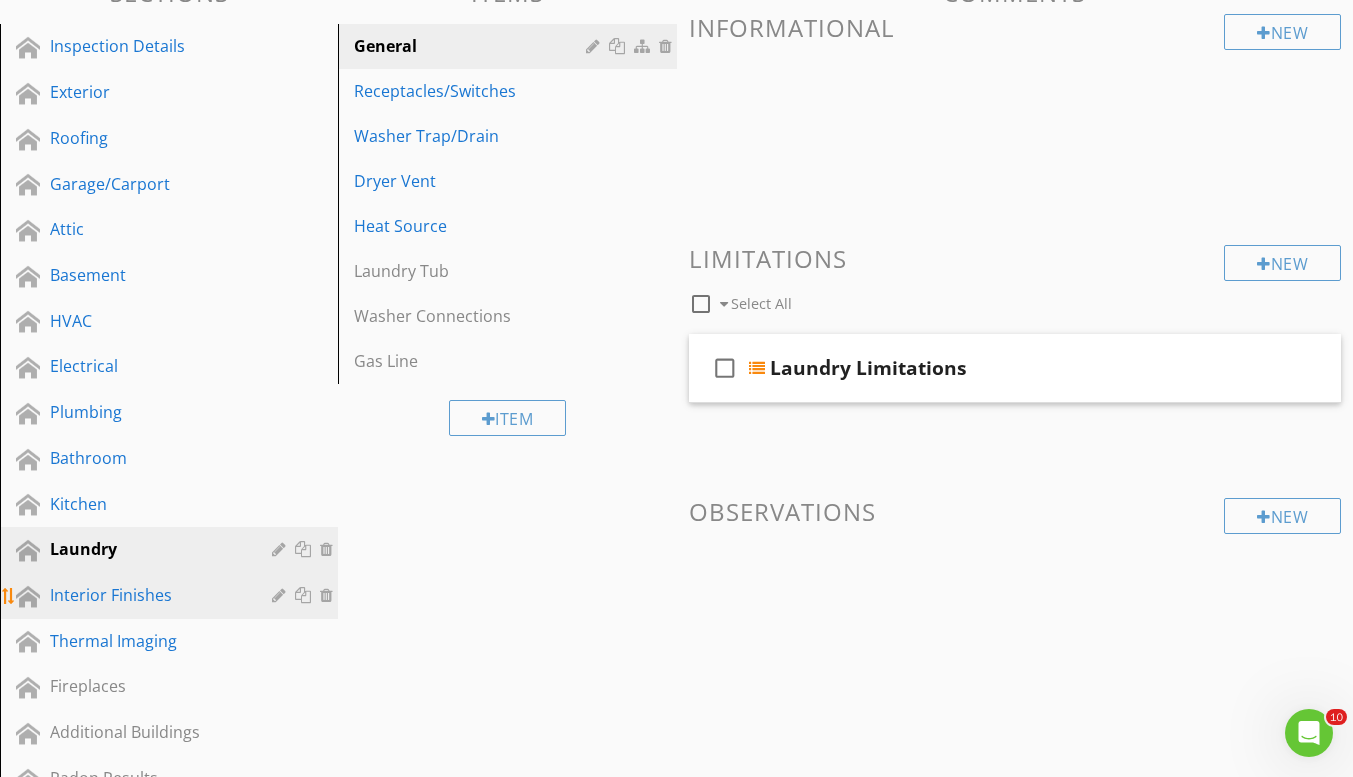 click on "Interior Finishes" at bounding box center [146, 595] 